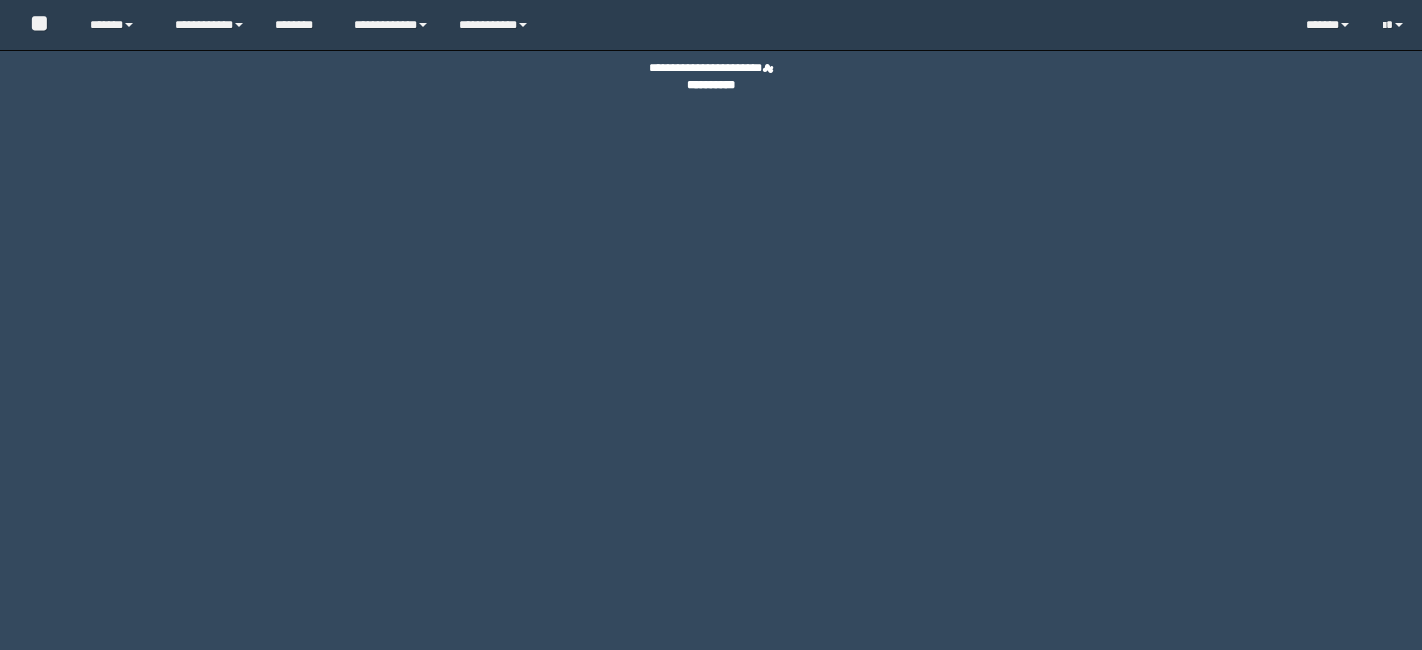 scroll, scrollTop: 0, scrollLeft: 0, axis: both 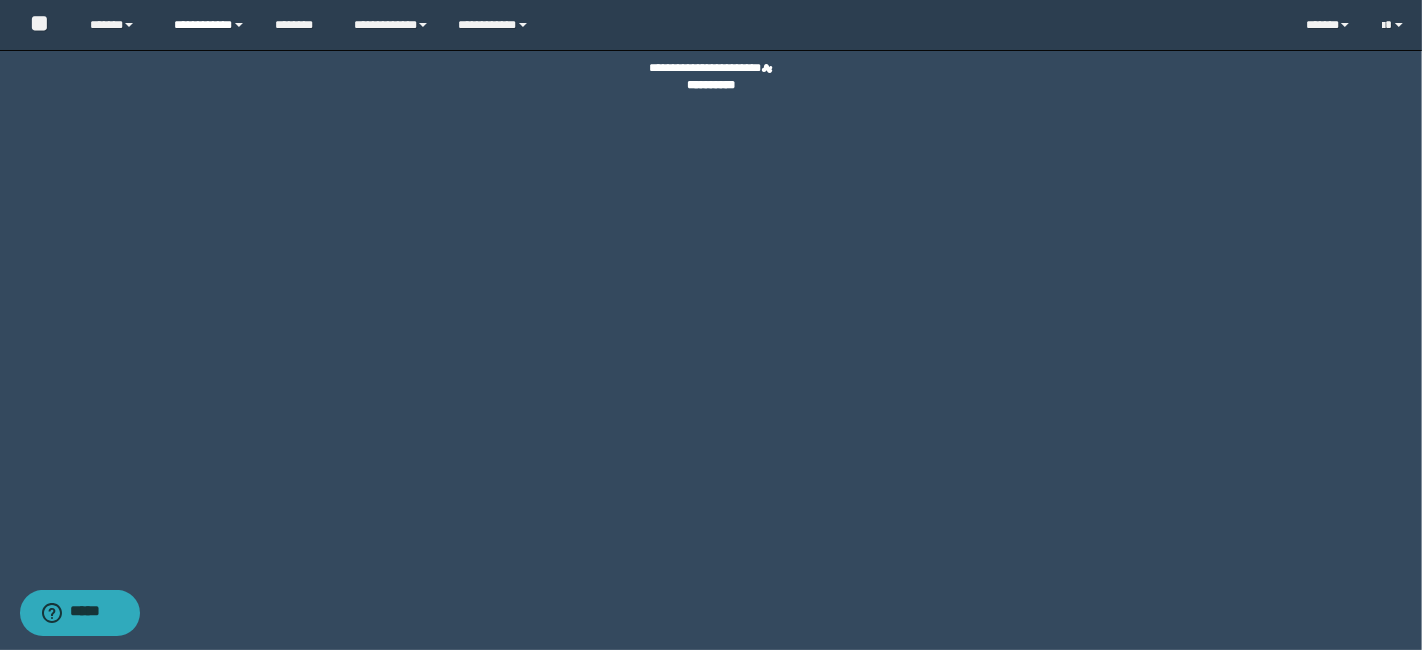 click on "**********" at bounding box center [210, 25] 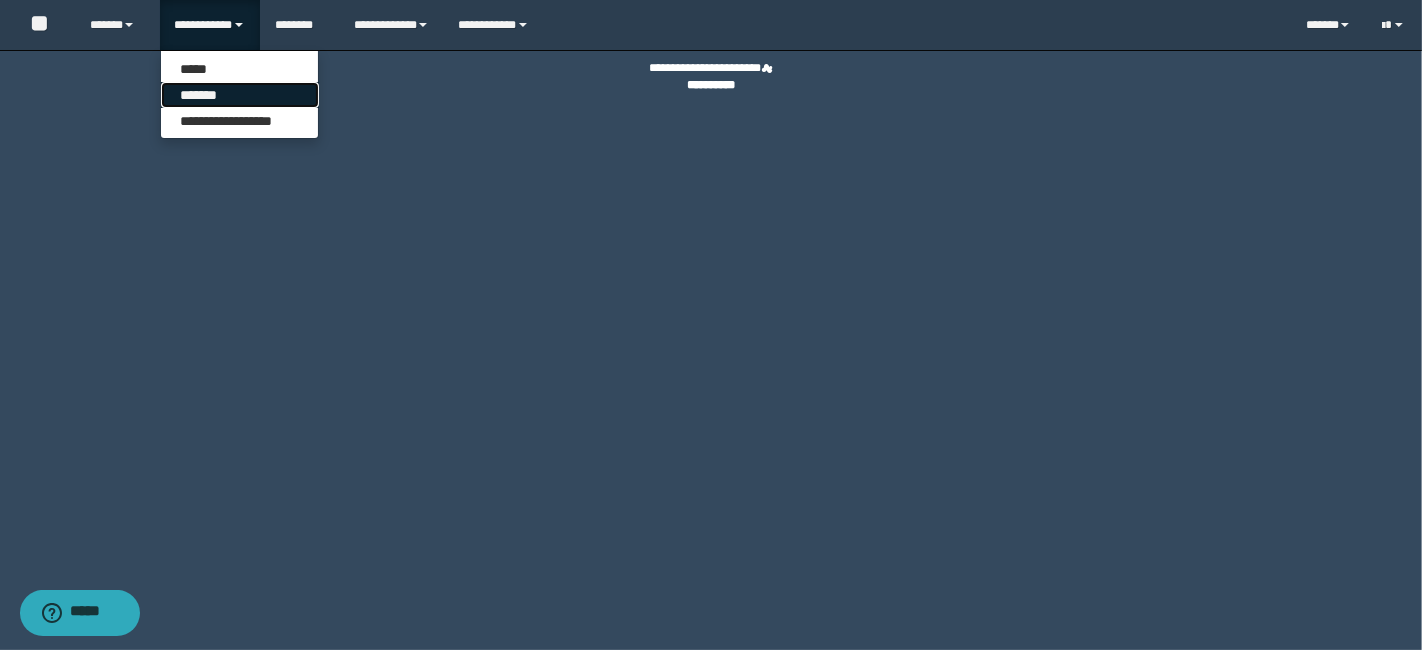click on "*******" at bounding box center (240, 95) 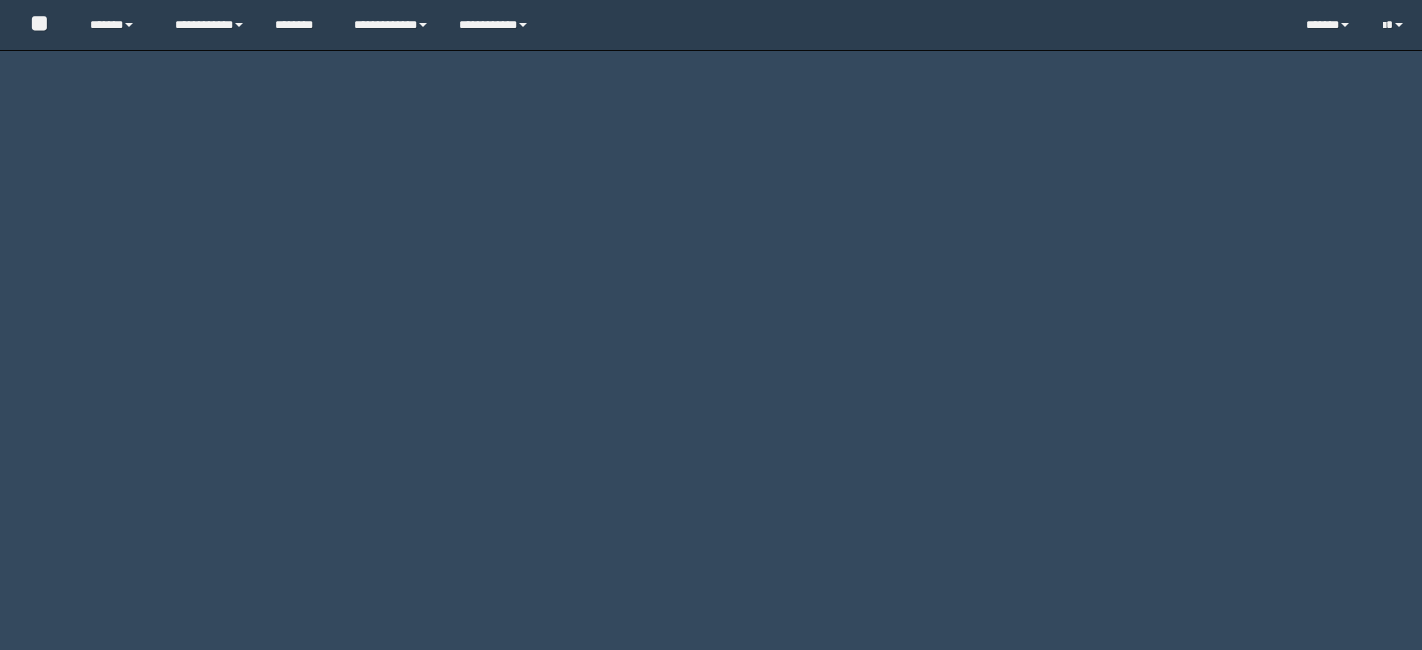 scroll, scrollTop: 0, scrollLeft: 0, axis: both 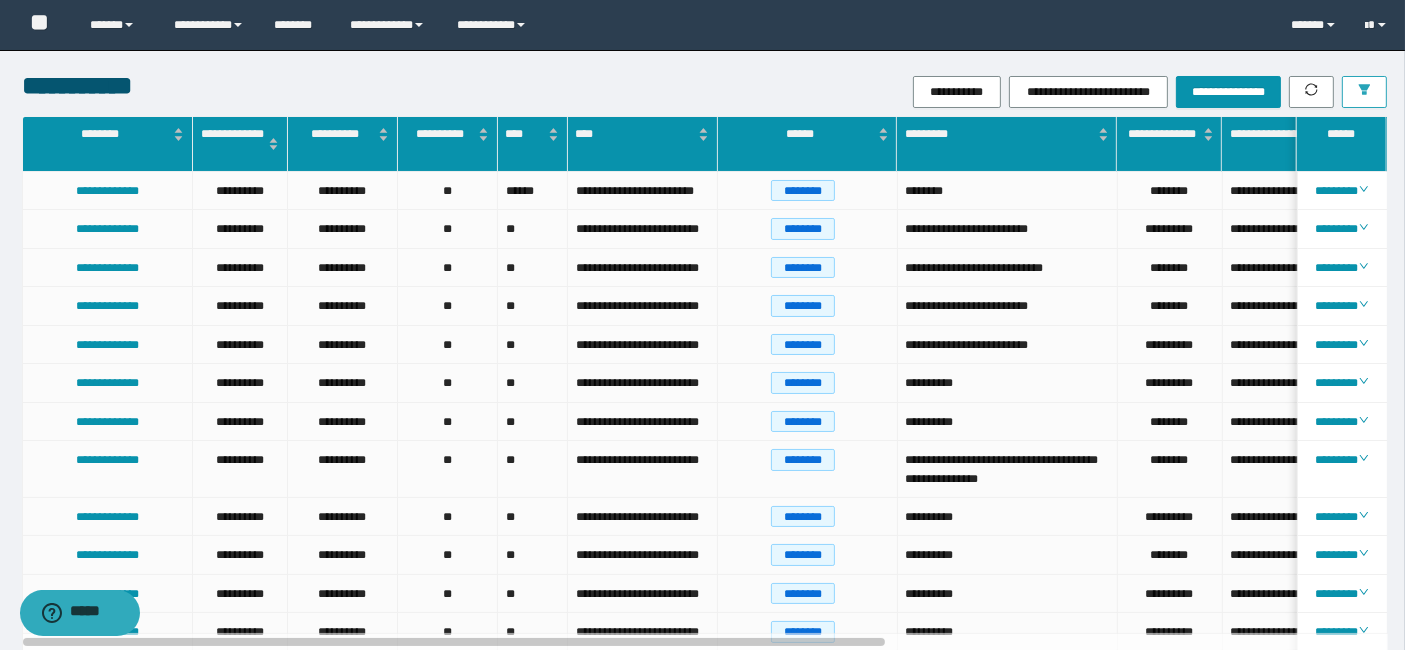 click at bounding box center [1364, 92] 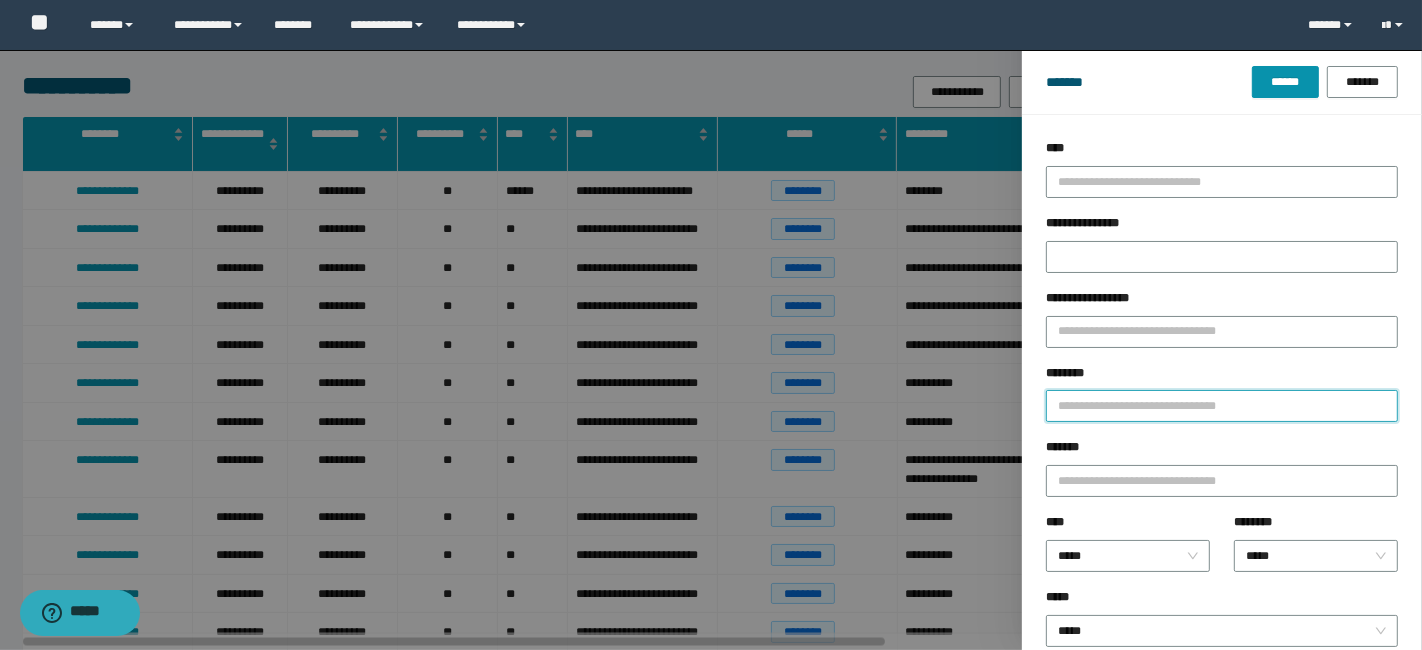 click on "********" at bounding box center [1222, 406] 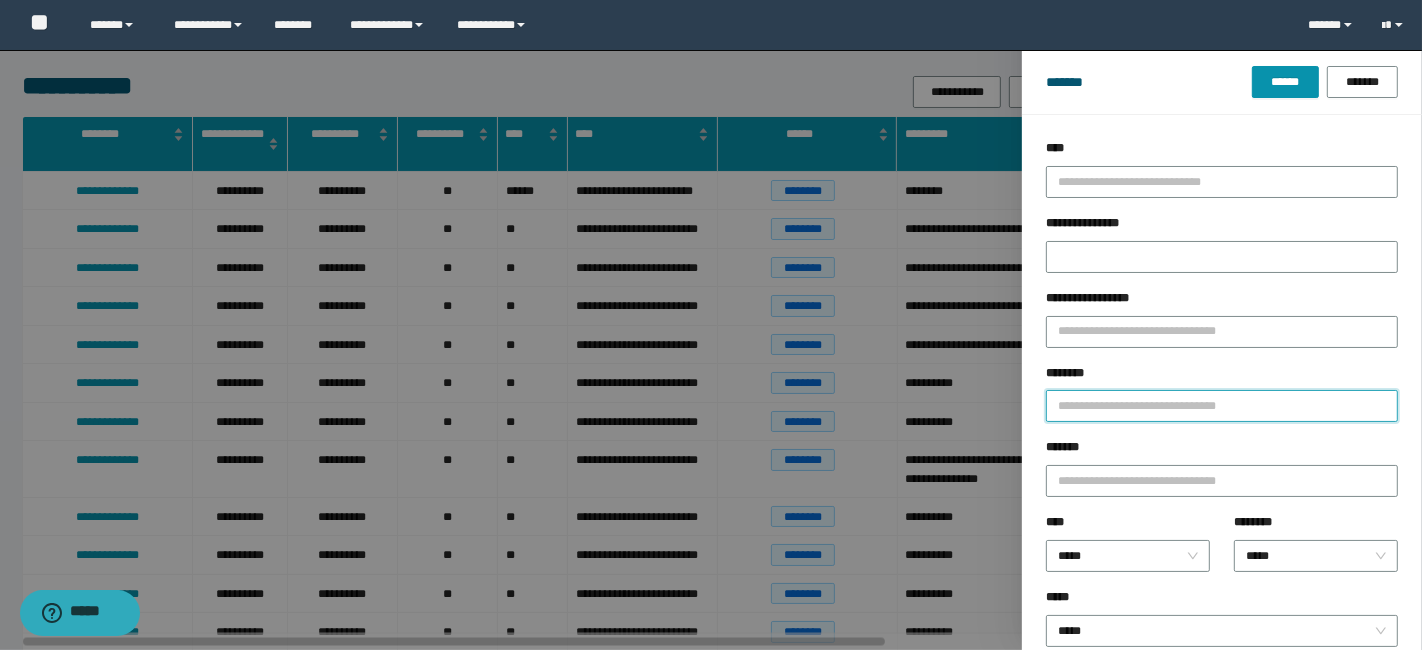 paste on "**********" 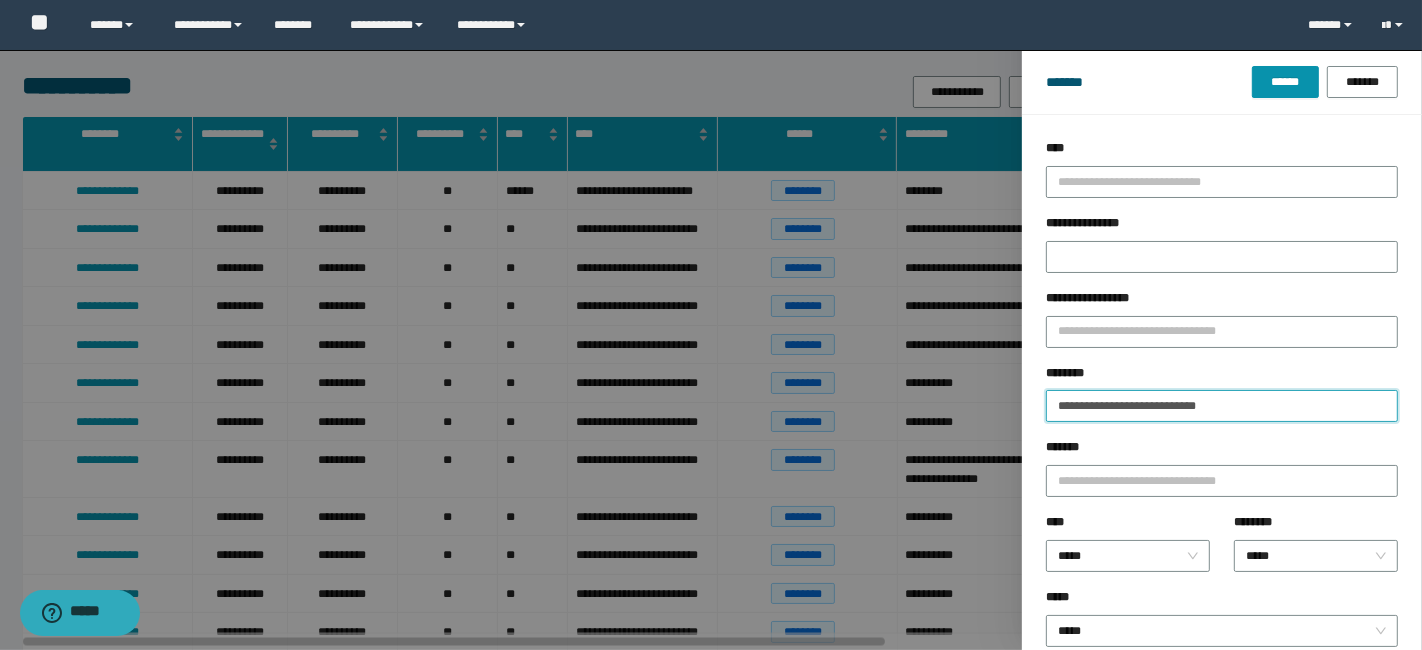 click on "******" at bounding box center [1285, 82] 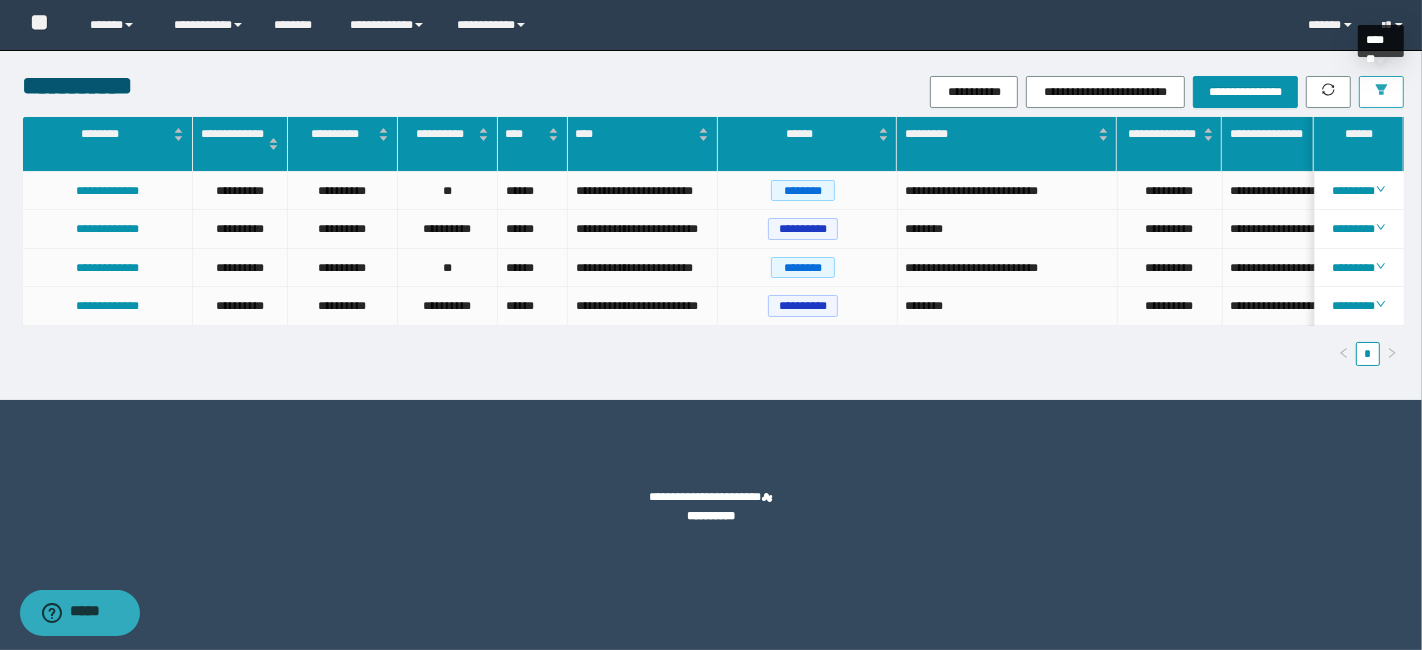 click at bounding box center [1381, 92] 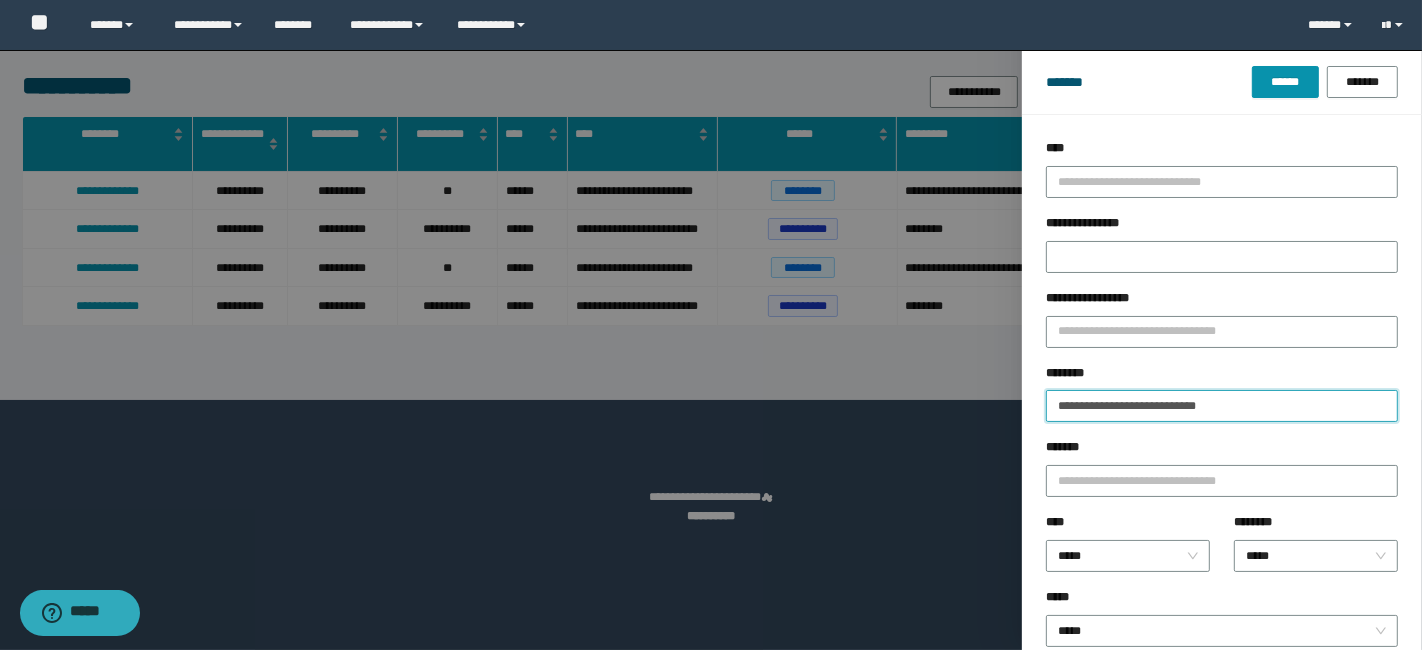 click on "**********" at bounding box center [1222, 406] 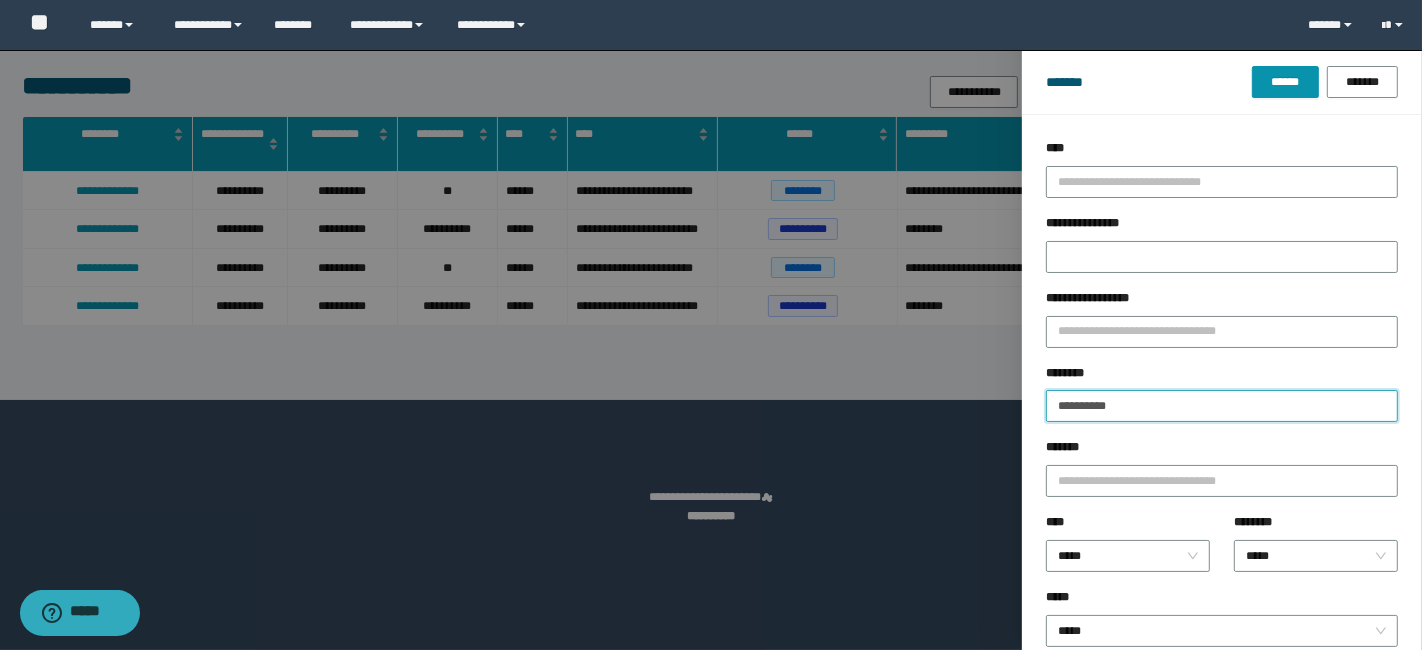 type on "**********" 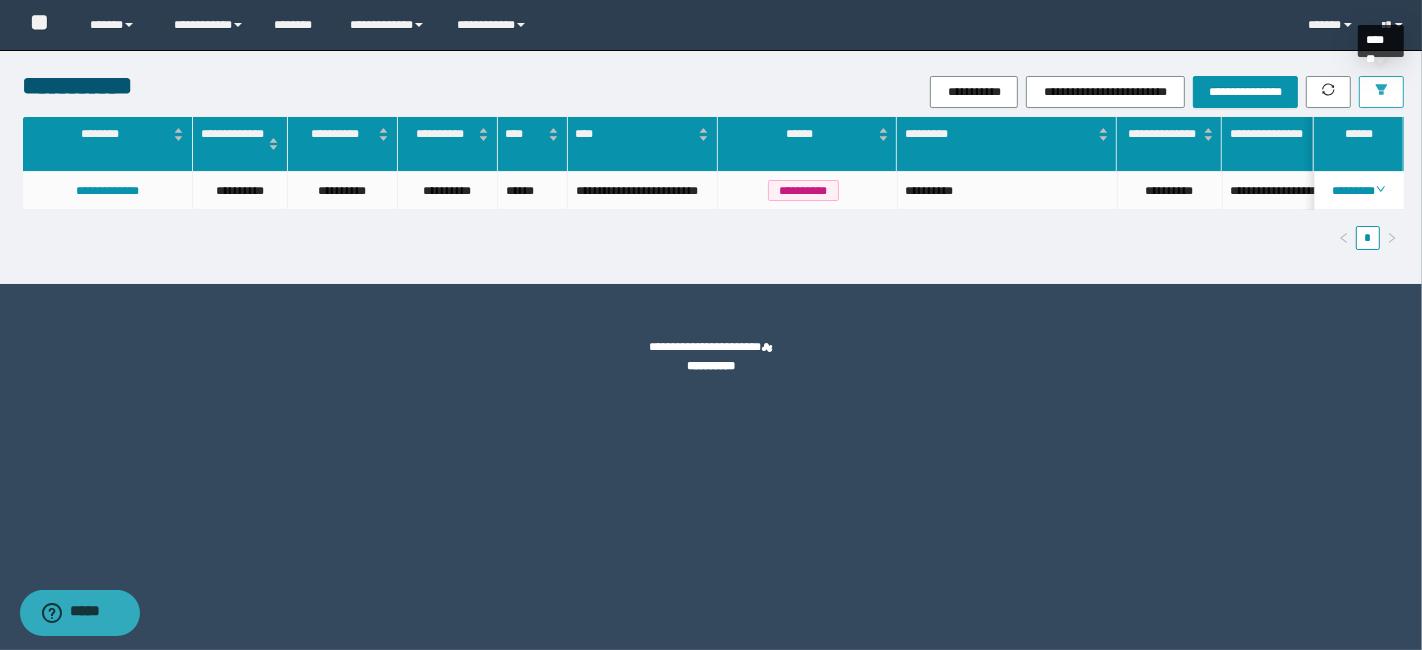 click at bounding box center [1381, 92] 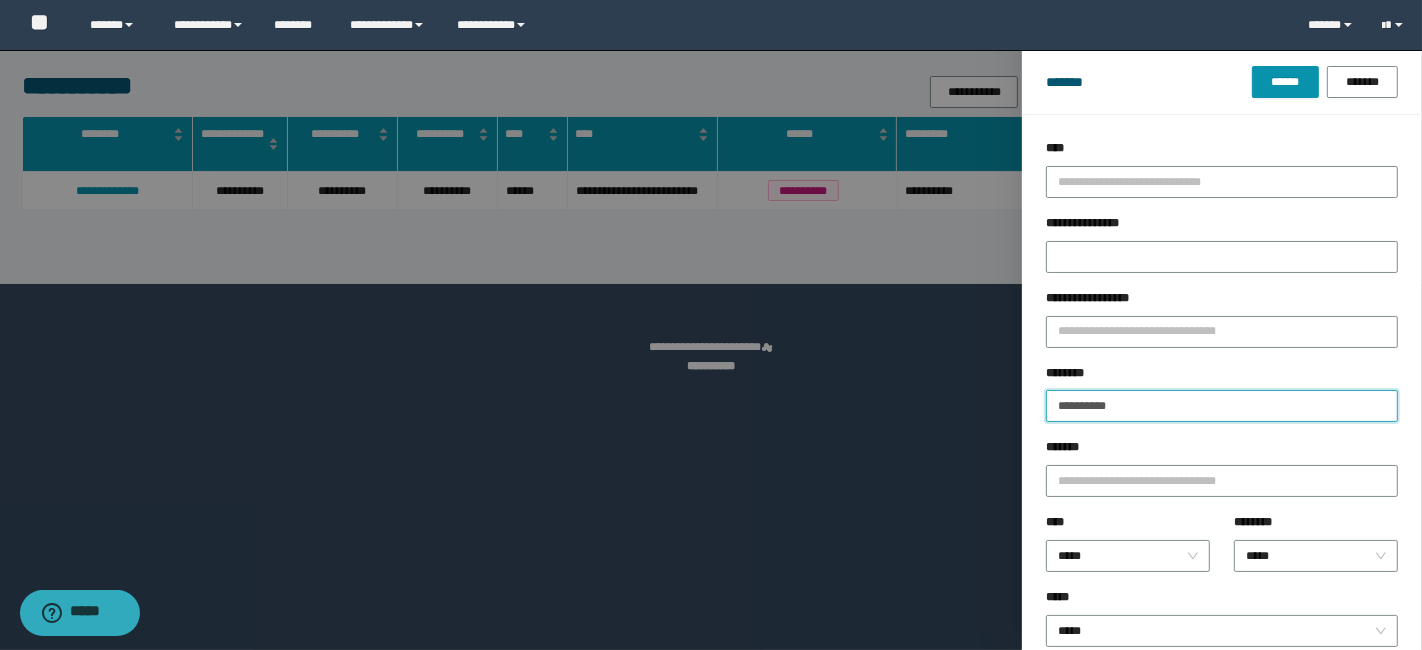 click on "**********" at bounding box center [1222, 406] 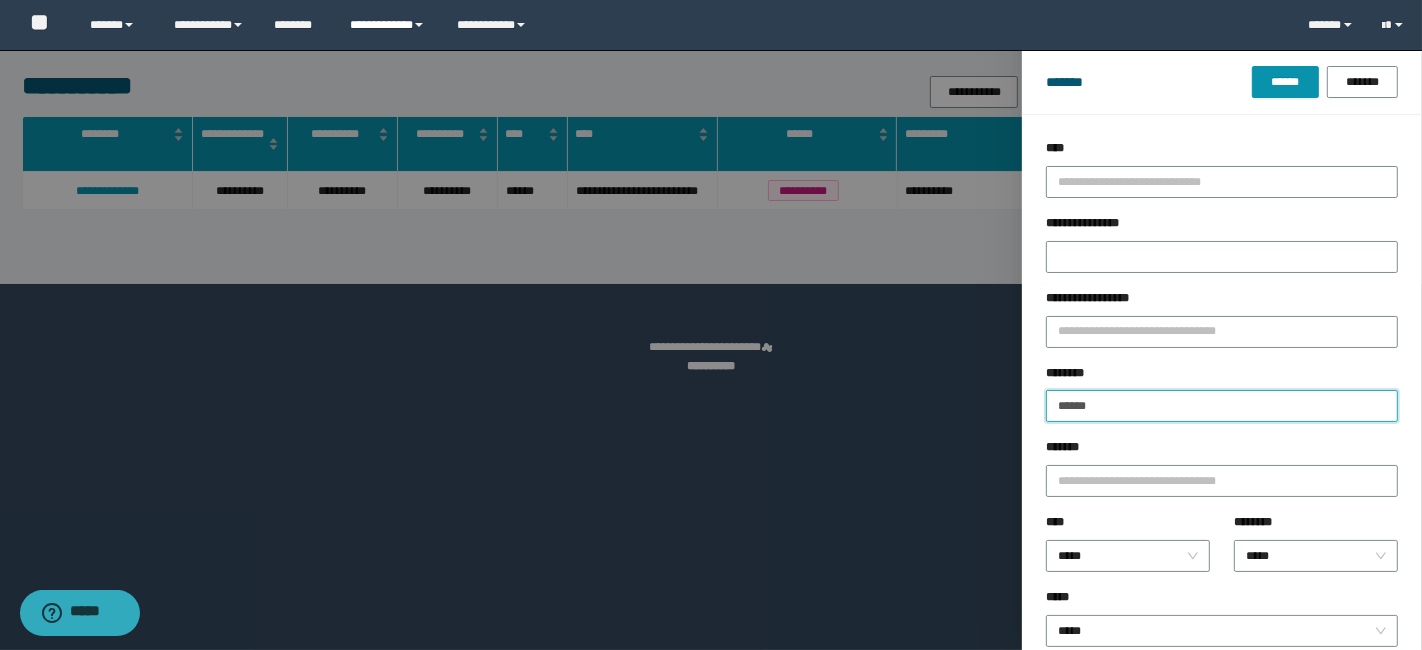 click on "******" at bounding box center (1285, 82) 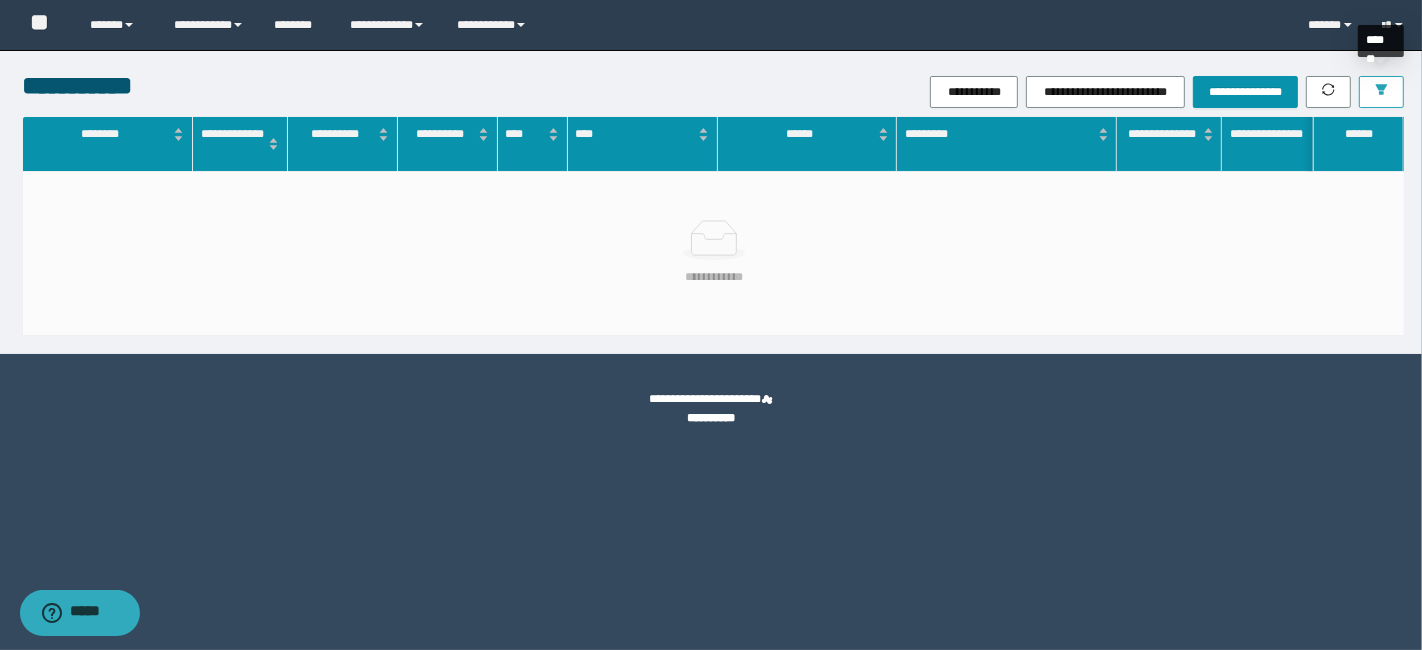 click at bounding box center [1381, 92] 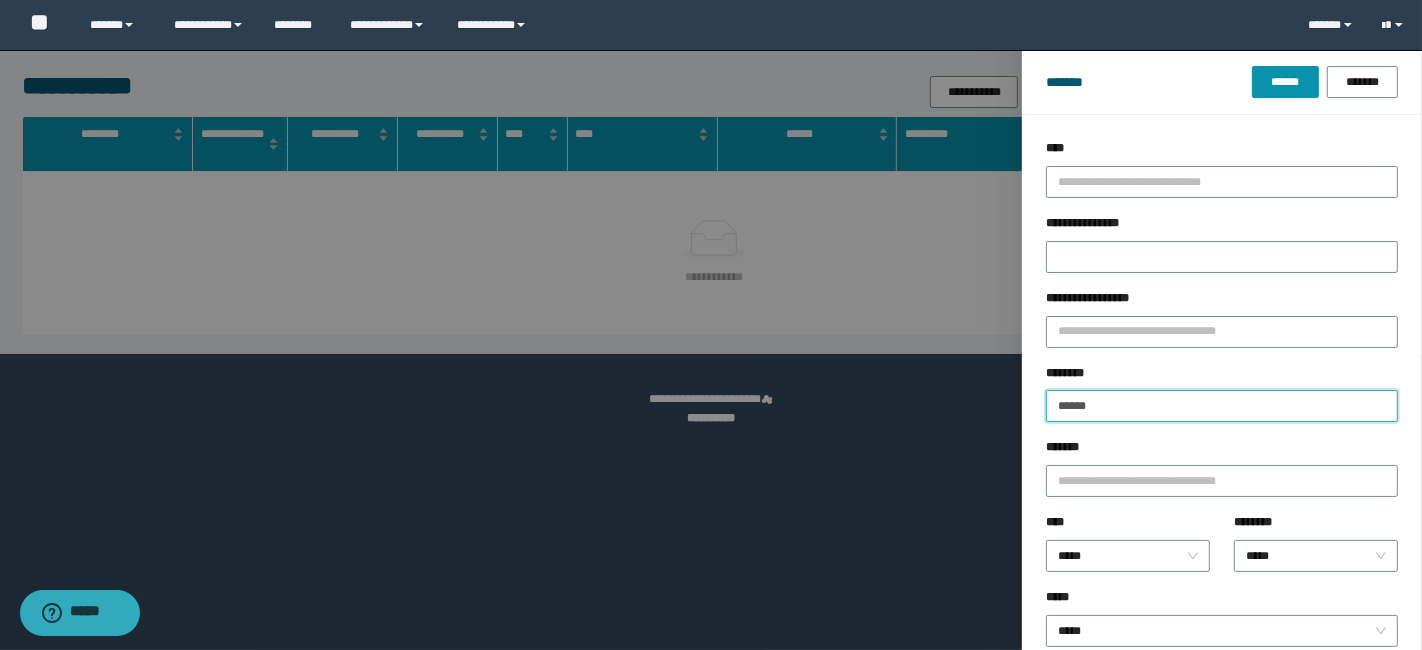 click on "******" at bounding box center [1222, 406] 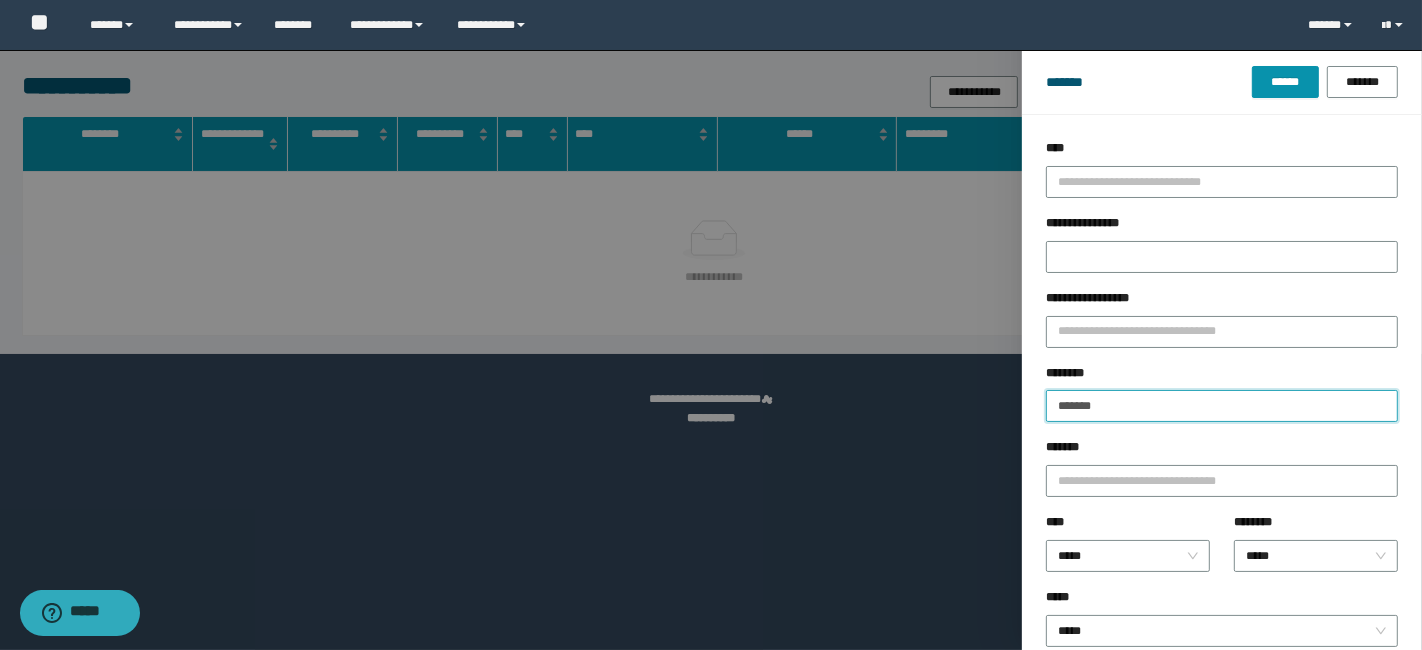 click on "******" at bounding box center [1285, 82] 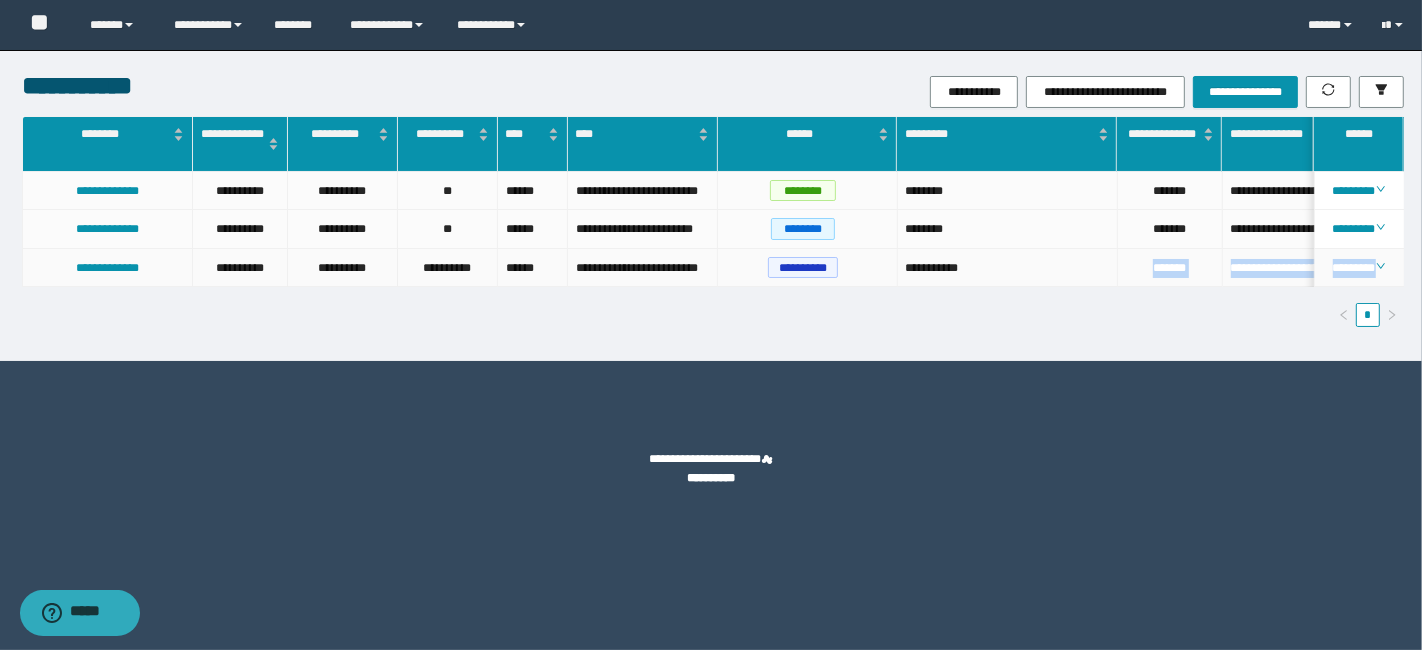 drag, startPoint x: 1245, startPoint y: 408, endPoint x: 1041, endPoint y: 324, distance: 220.61731 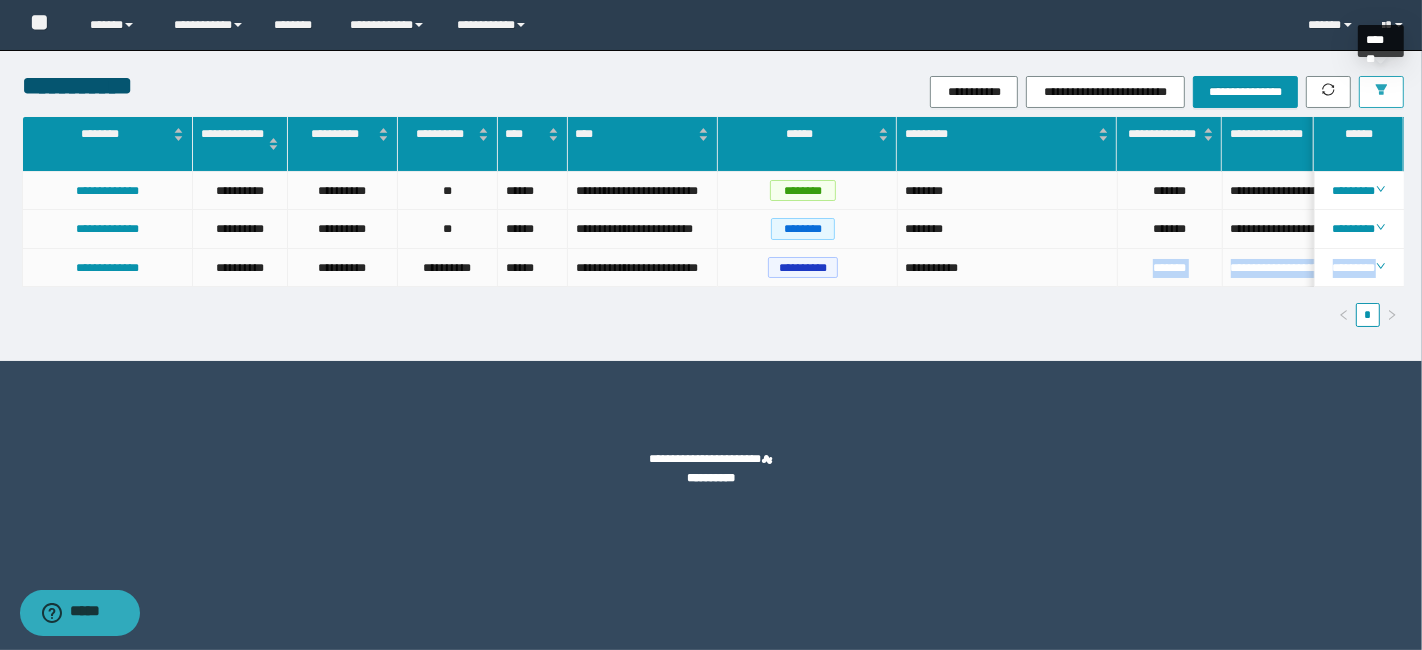 click at bounding box center [1381, 92] 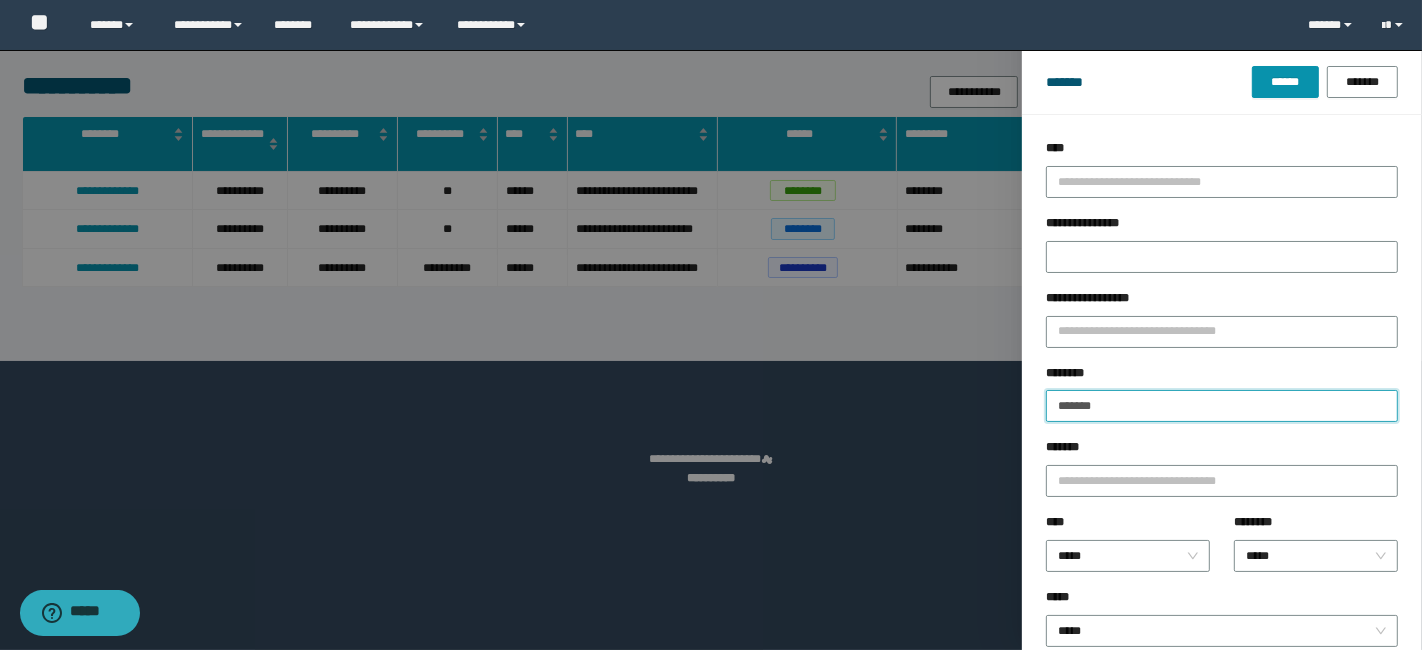 click on "*******" at bounding box center (1222, 406) 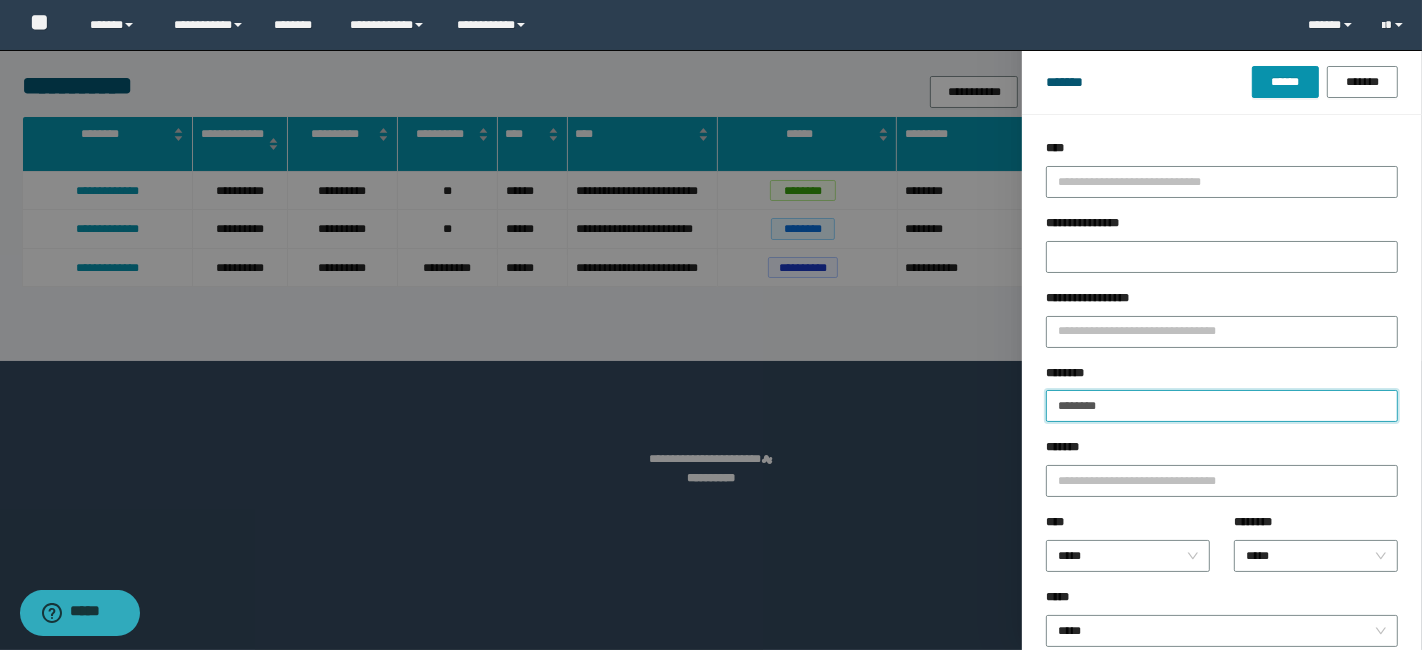 click on "******" at bounding box center [1285, 82] 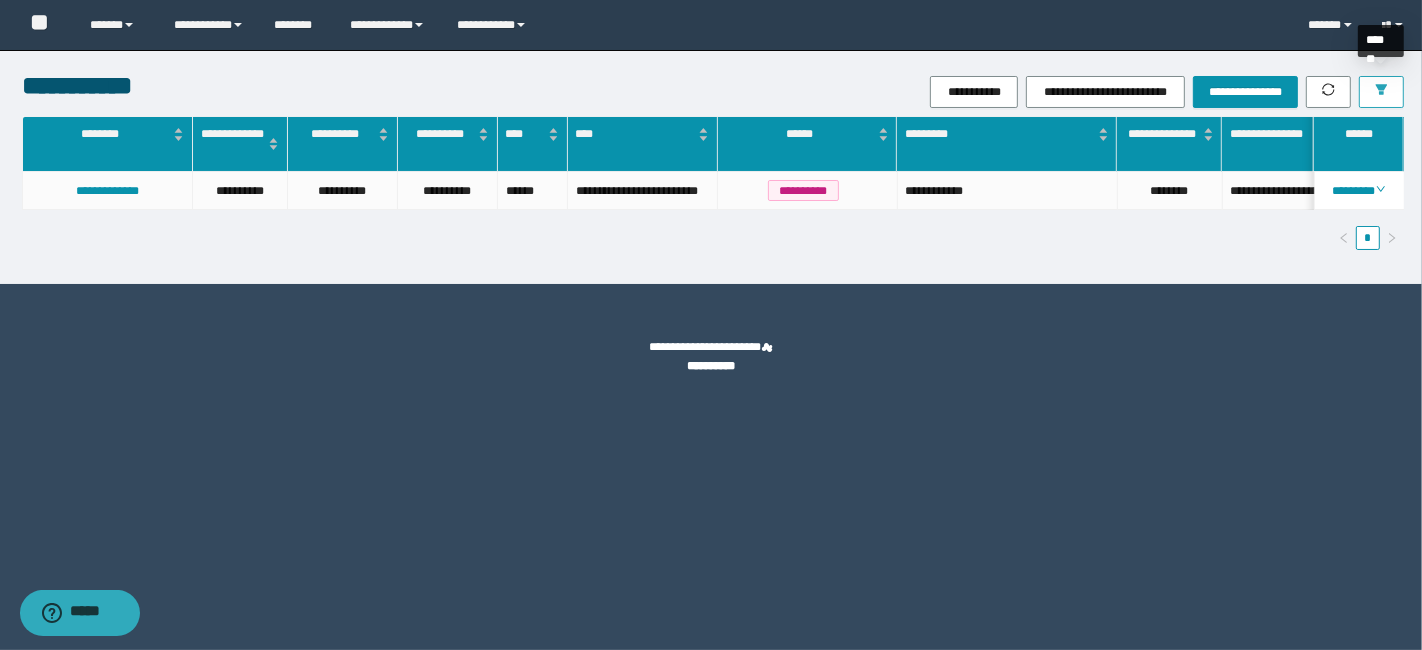click at bounding box center (1381, 92) 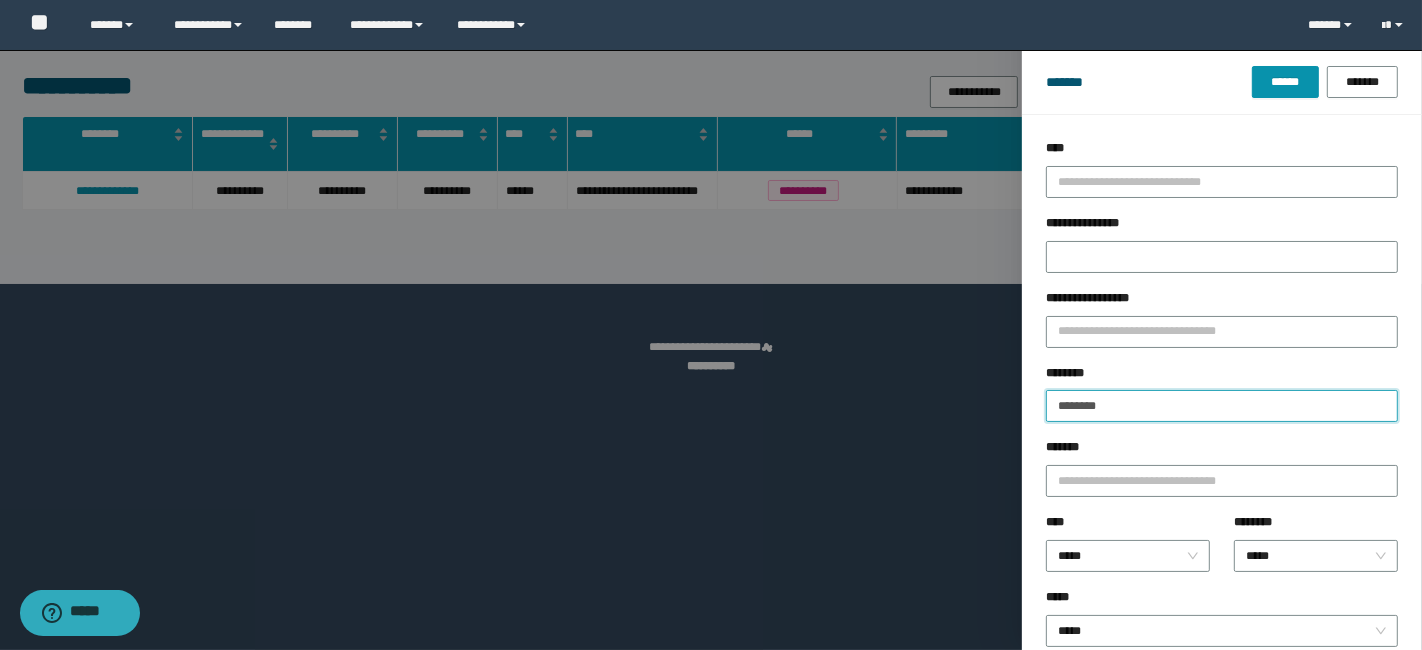 click on "********" at bounding box center [1222, 406] 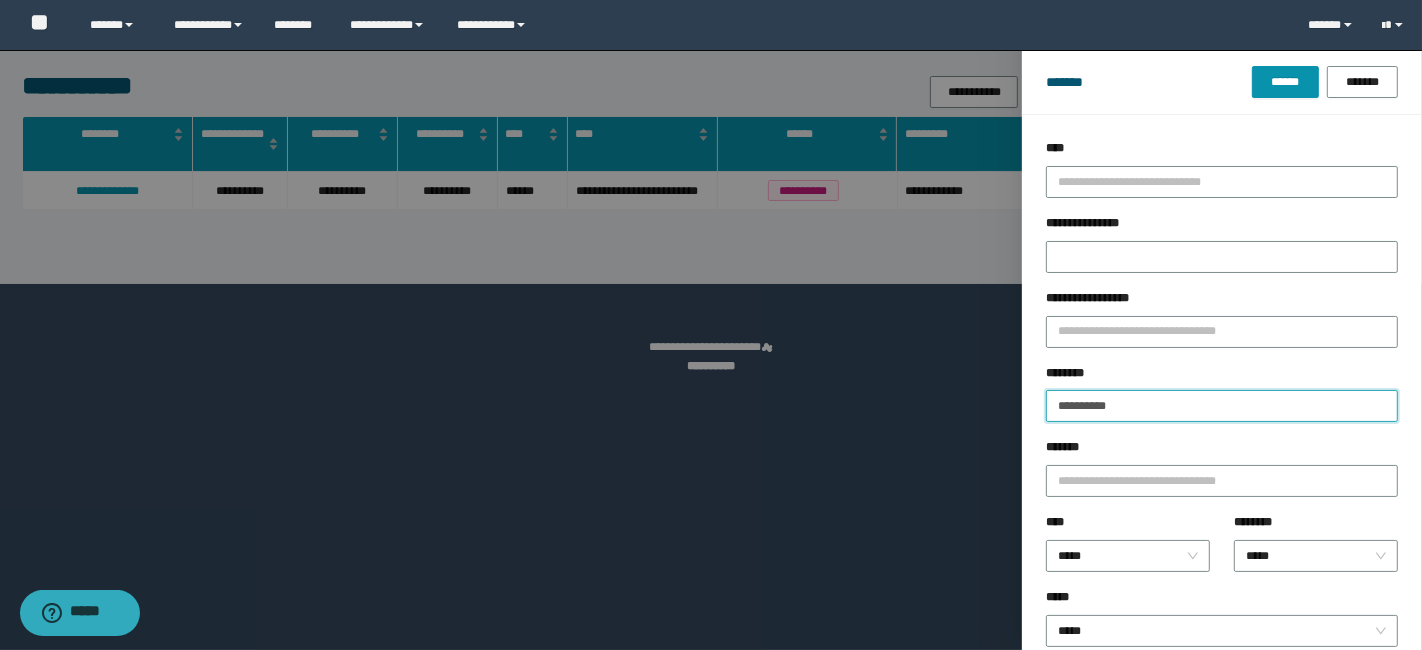 click on "******" at bounding box center [1285, 82] 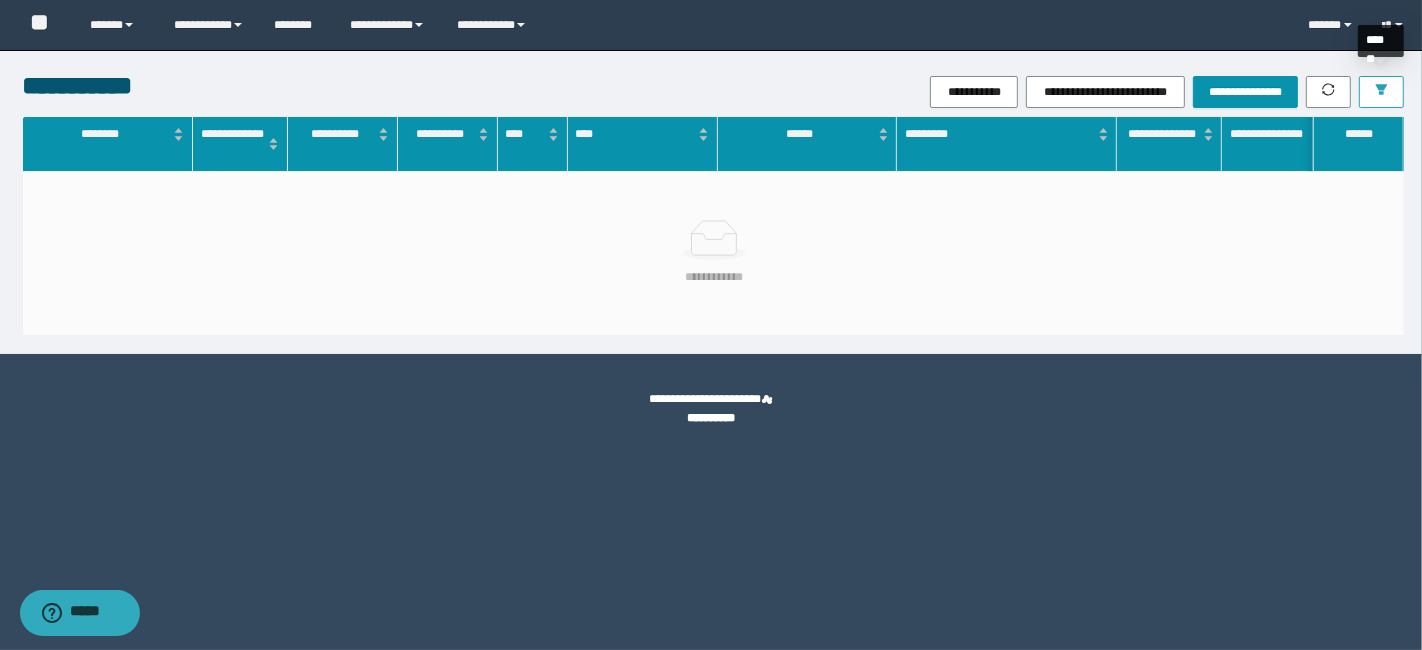 click at bounding box center (1381, 92) 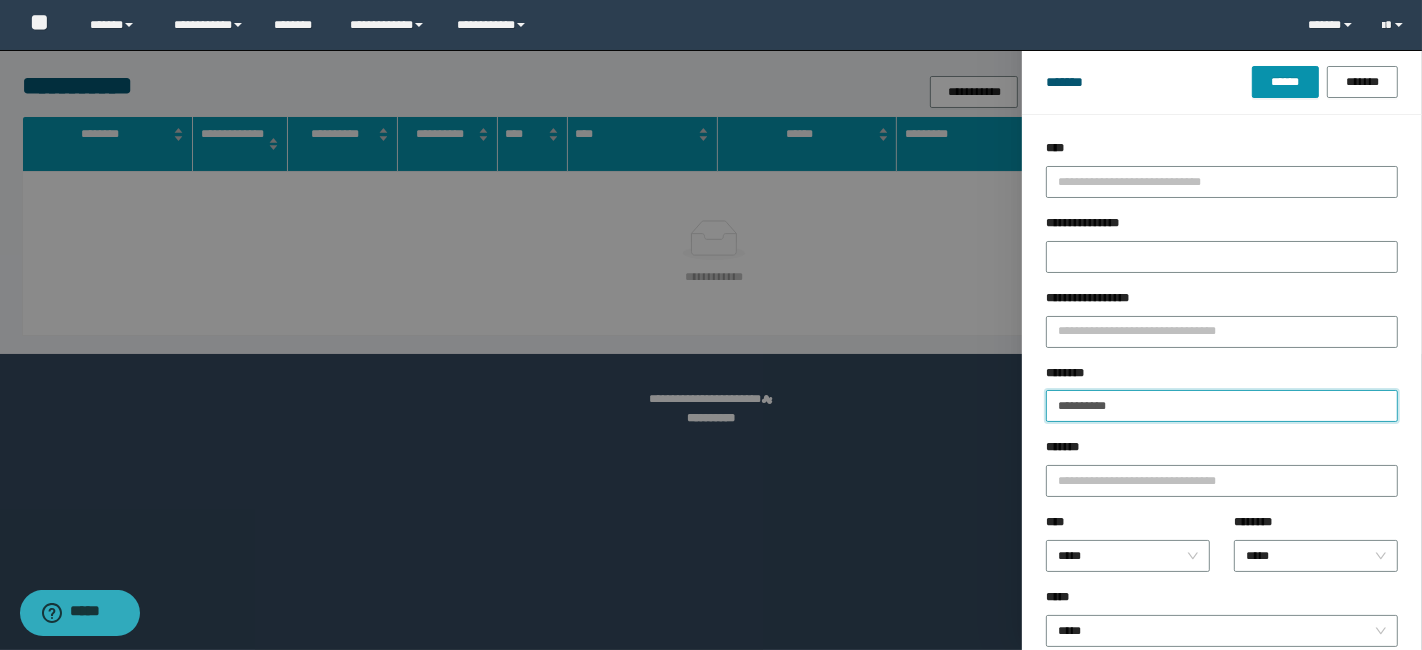 drag, startPoint x: 1157, startPoint y: 415, endPoint x: 777, endPoint y: 306, distance: 395.3239 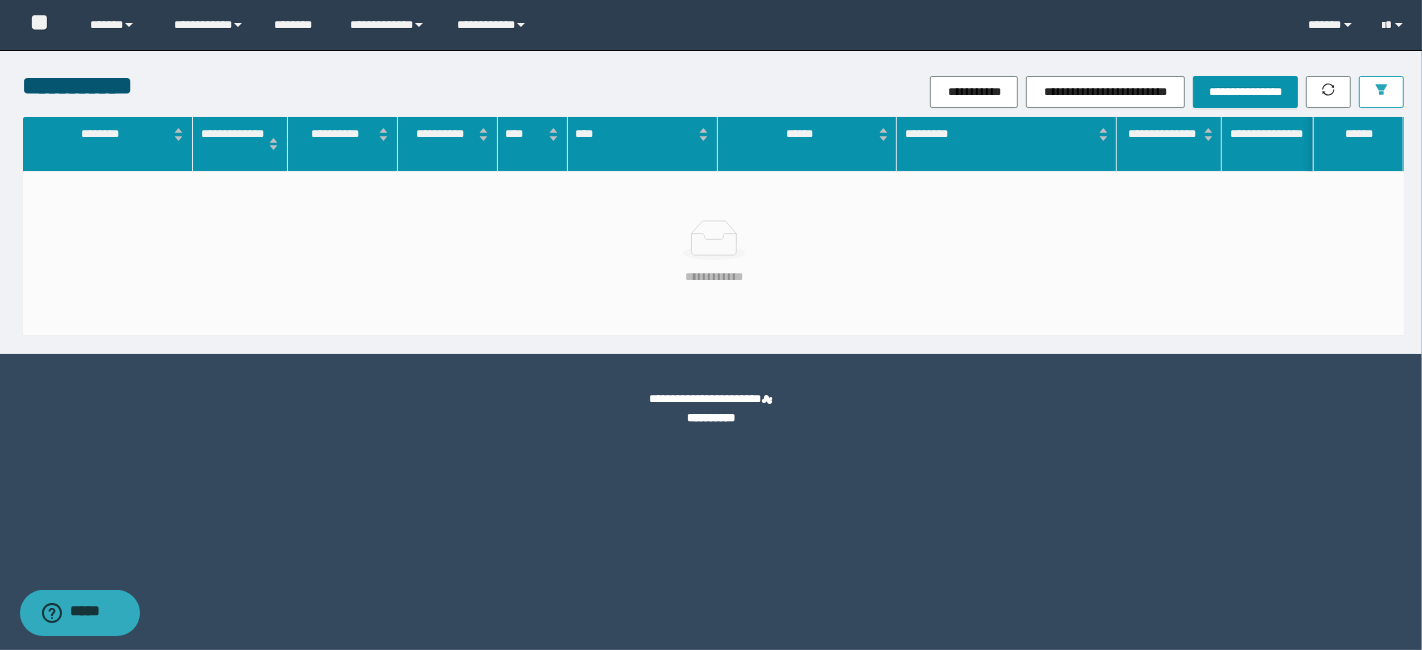 click 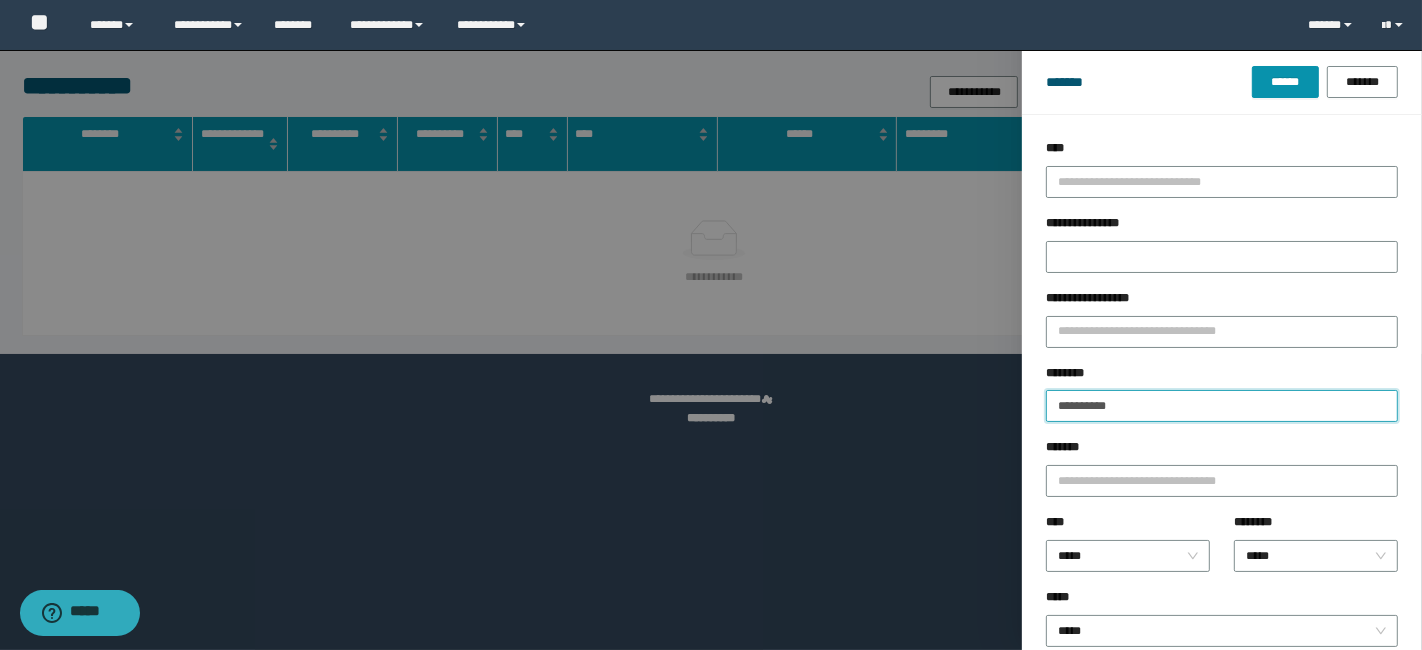 paste 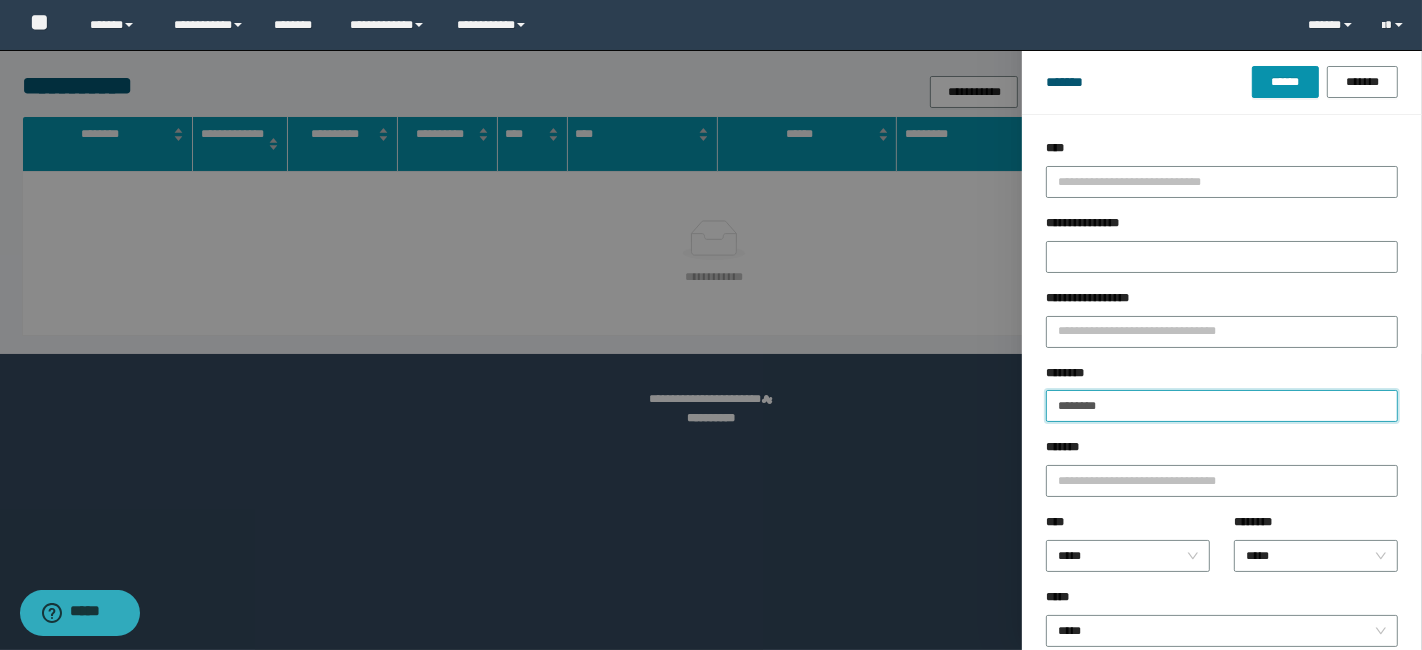 click on "******" at bounding box center [1285, 82] 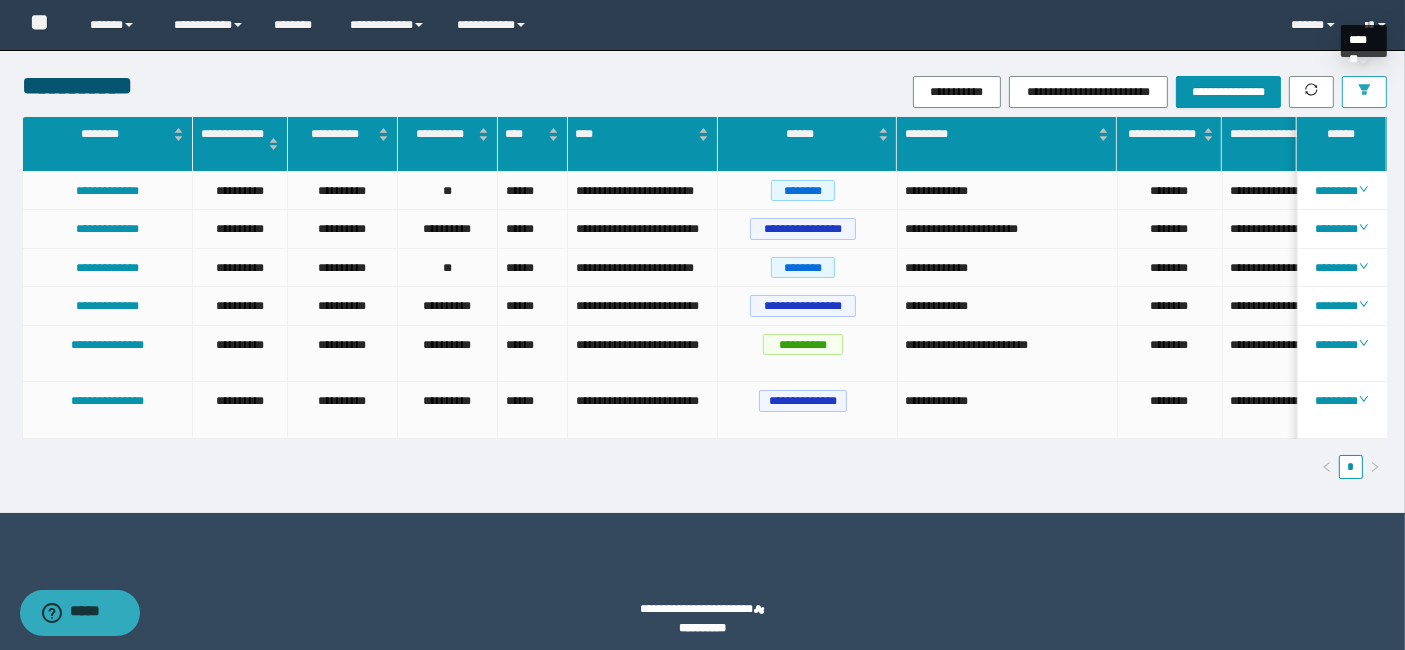 click at bounding box center [1364, 92] 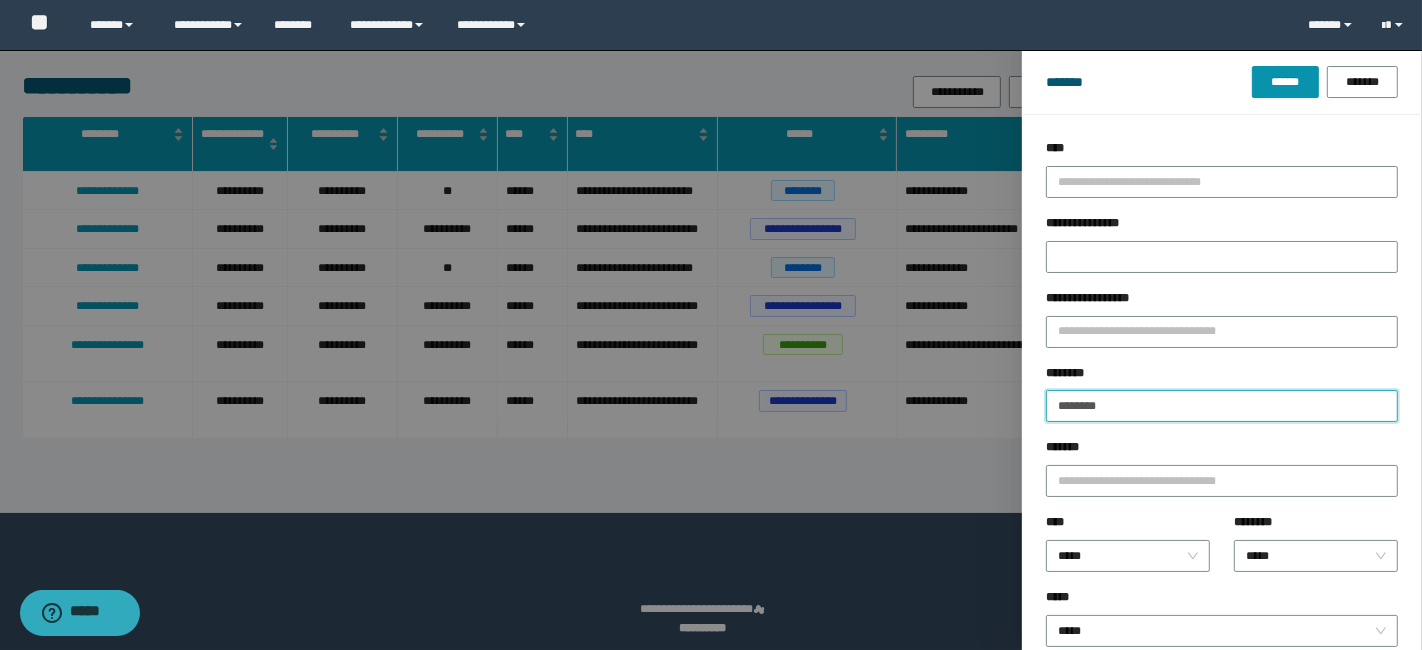 click on "**********" at bounding box center (711, 325) 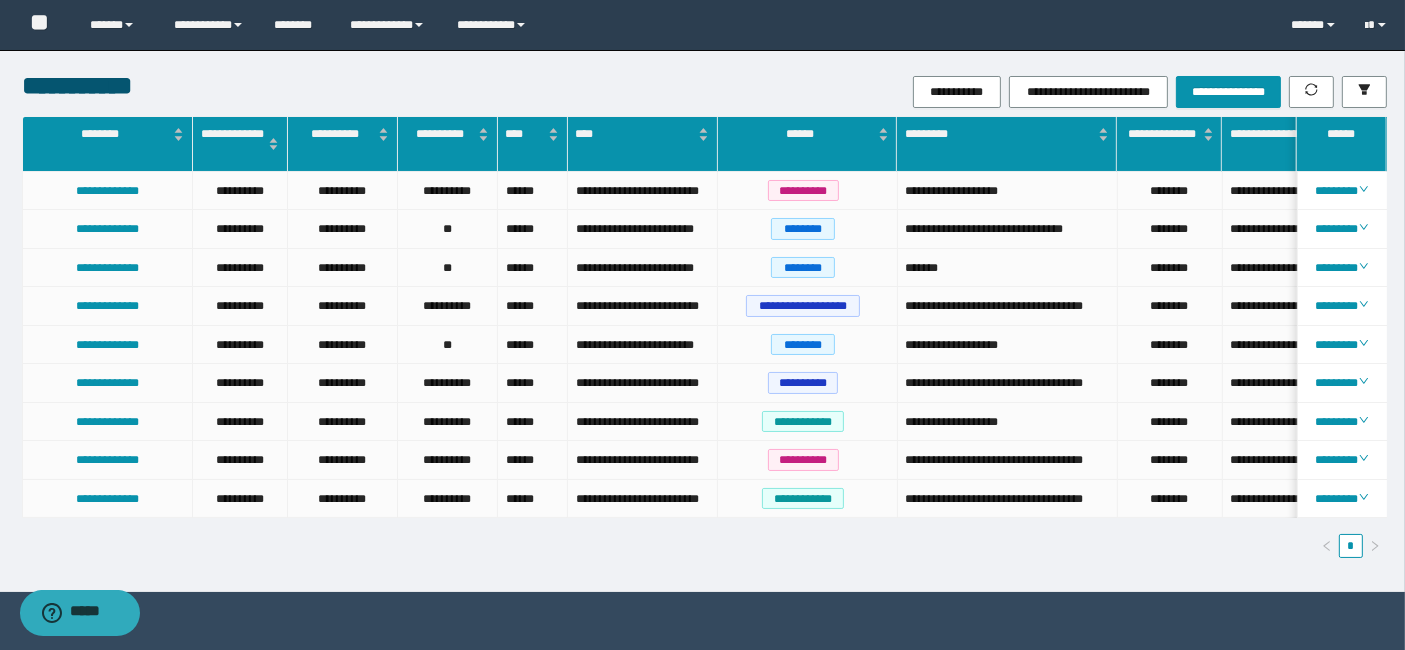 click on "**********" at bounding box center [1008, 306] 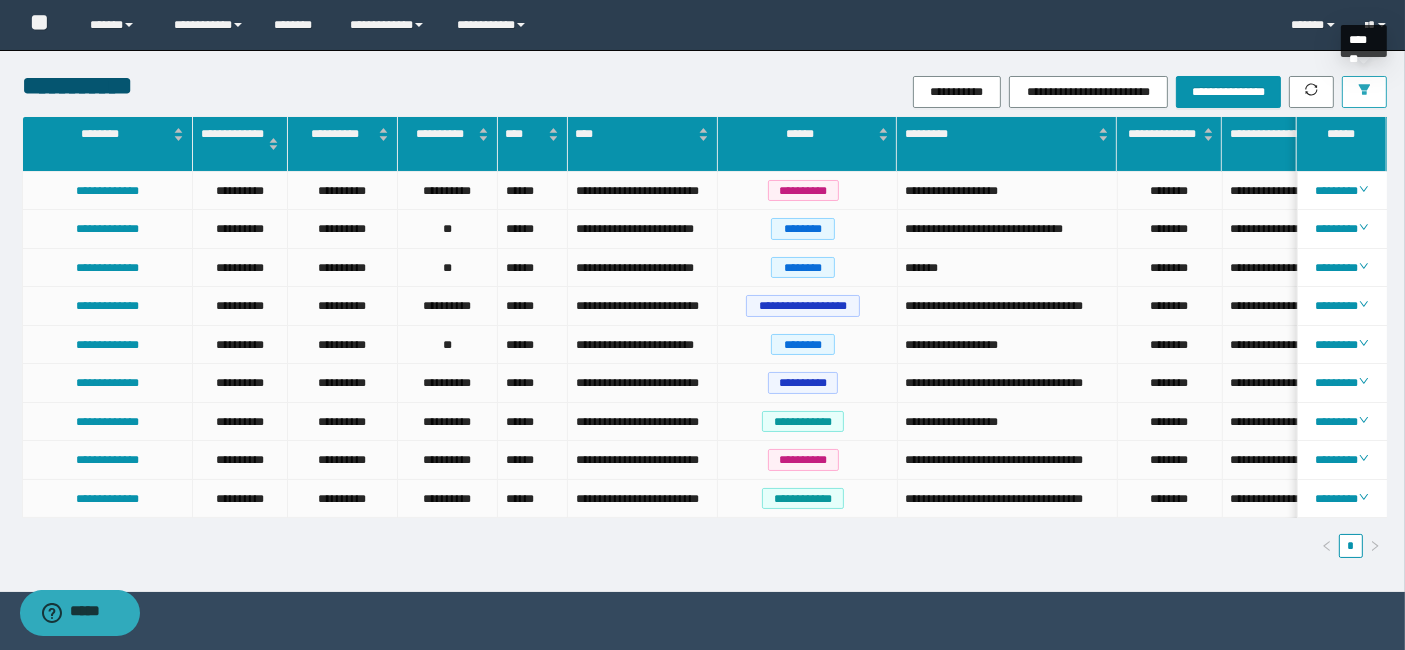 click 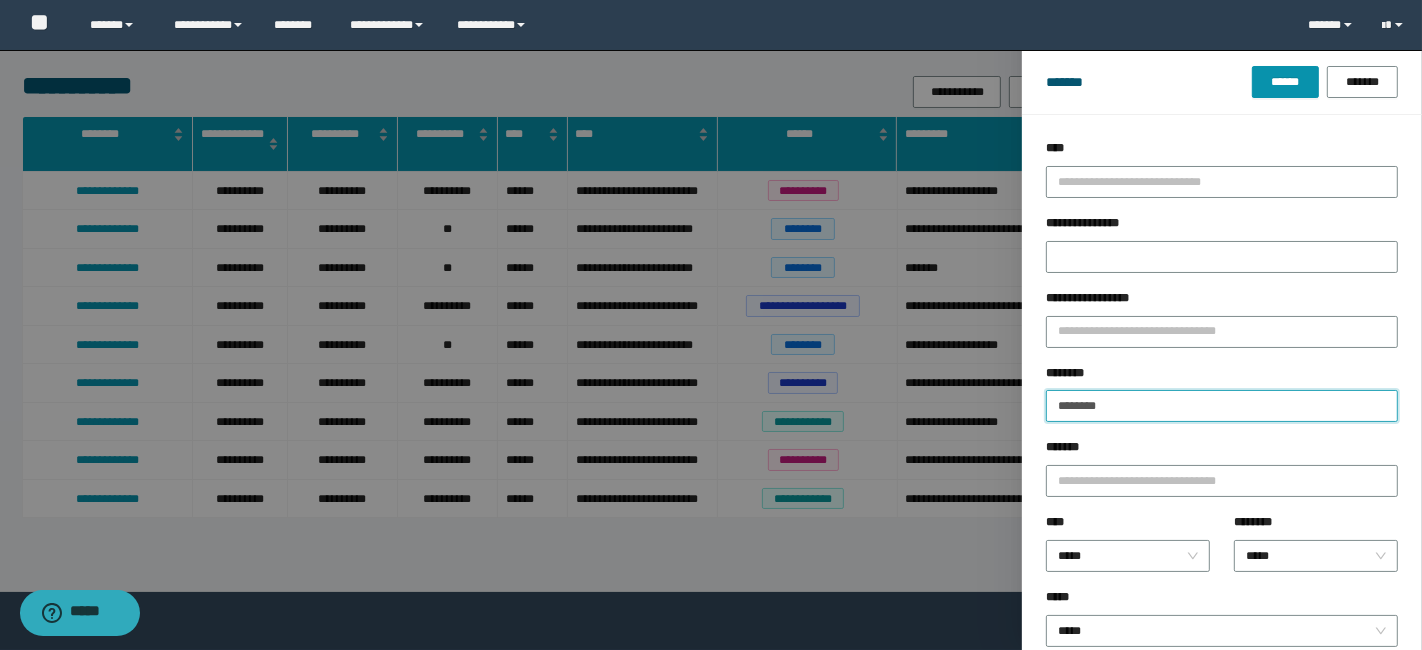 click on "********" at bounding box center [1222, 406] 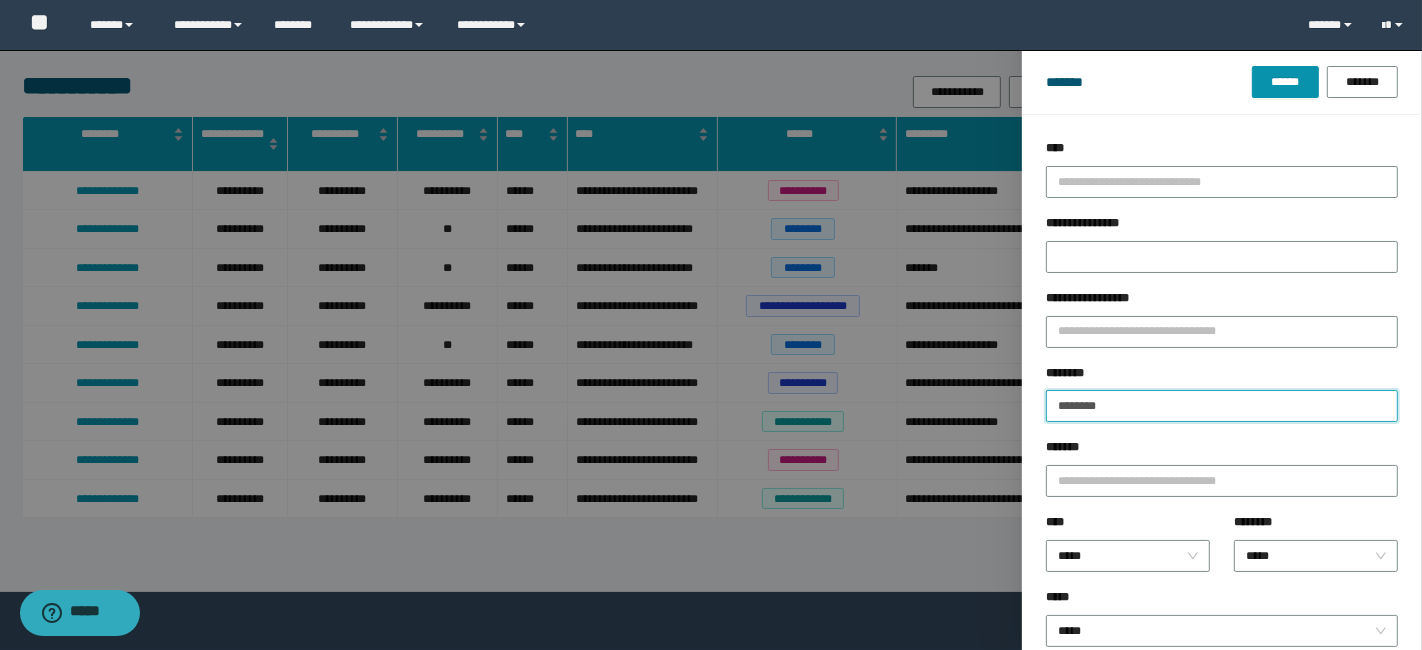 click on "******" at bounding box center [1285, 82] 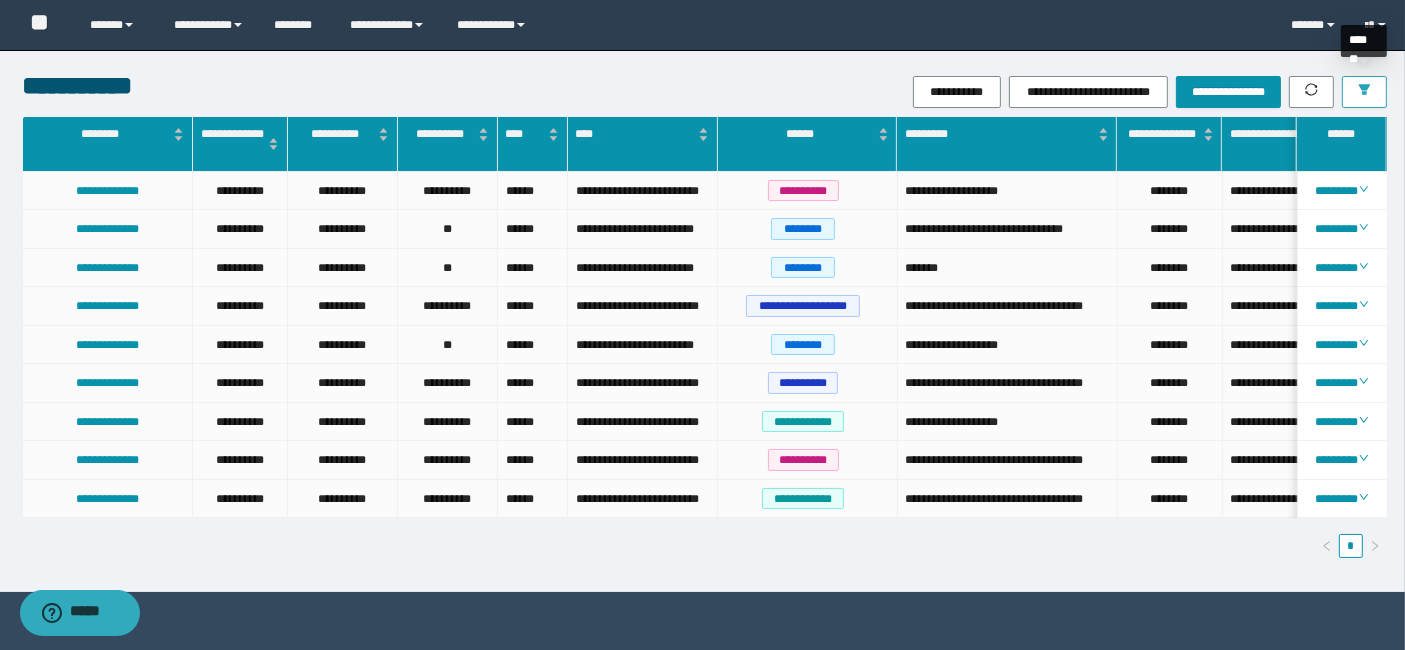 click at bounding box center [1364, 92] 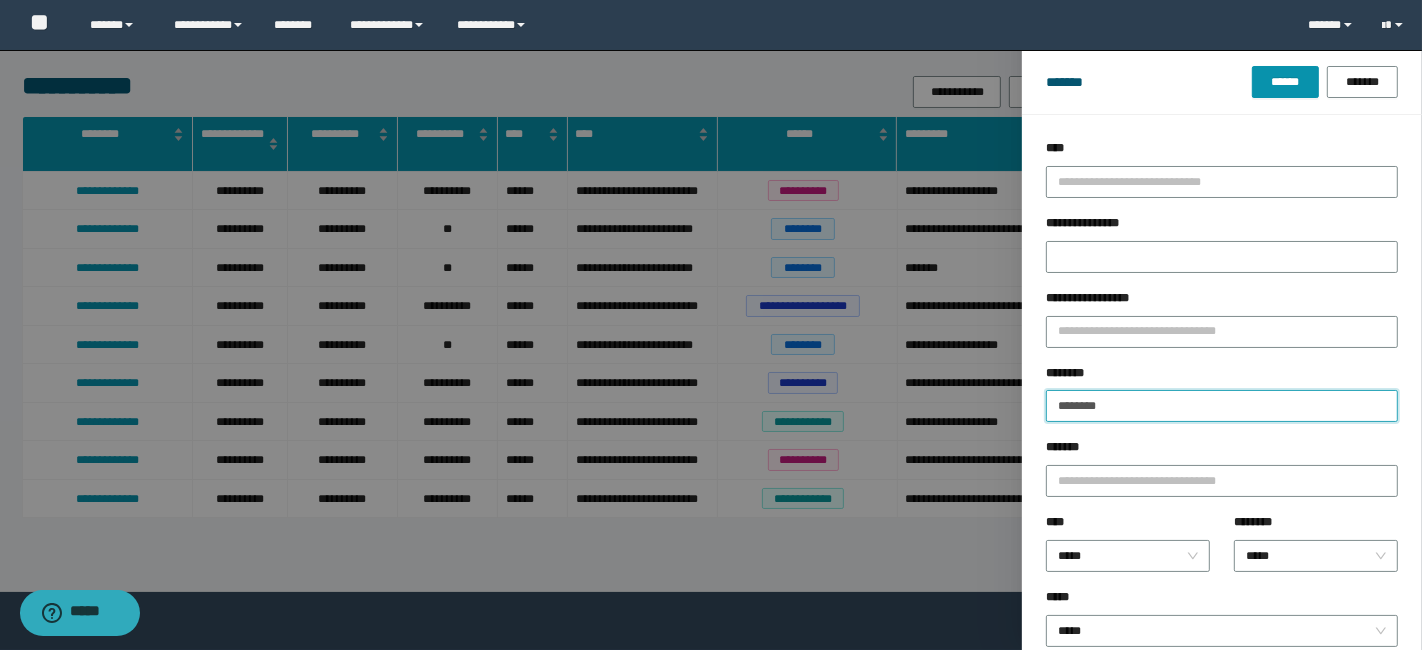 click on "********" at bounding box center (1222, 406) 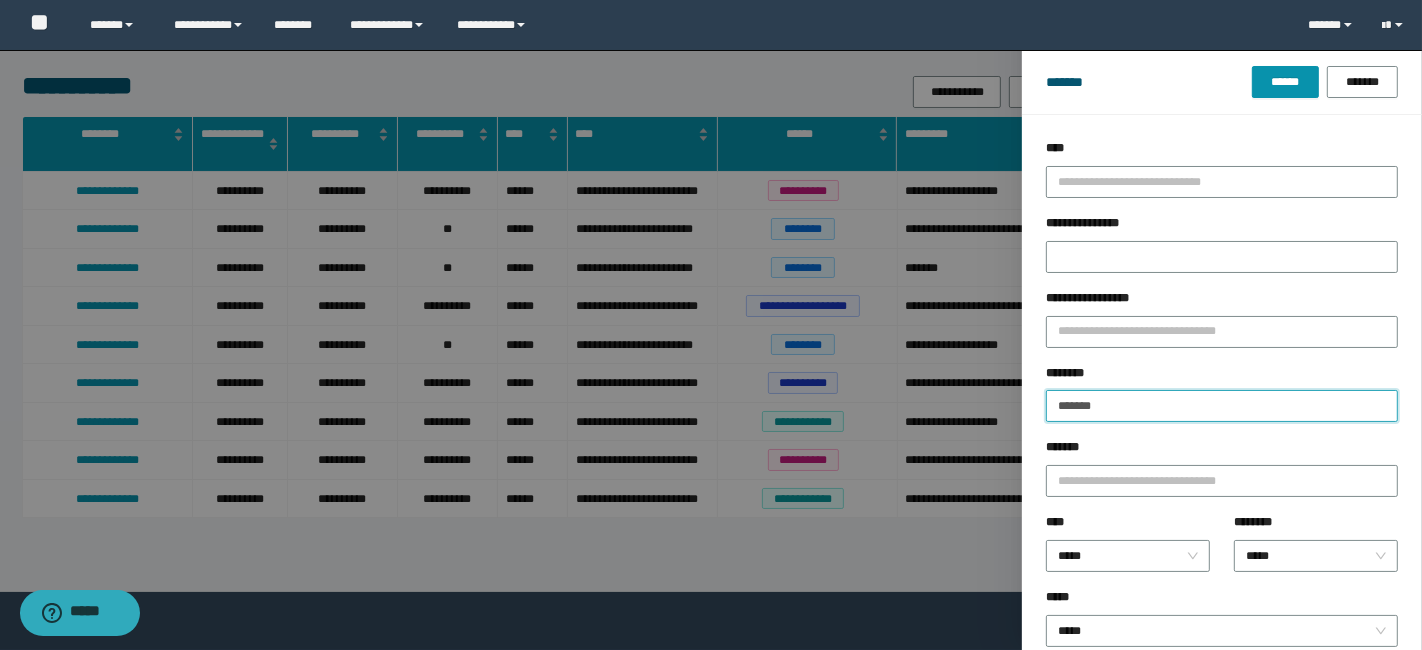 click on "******" at bounding box center (1285, 82) 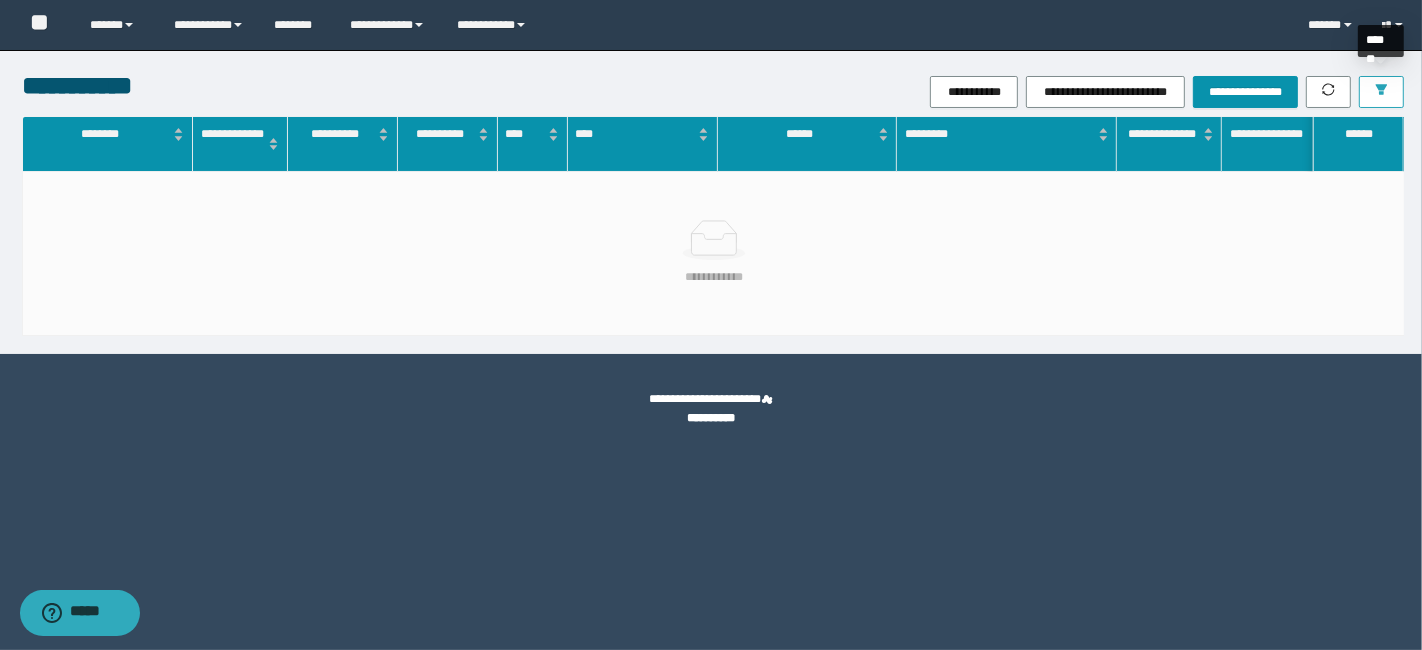 click 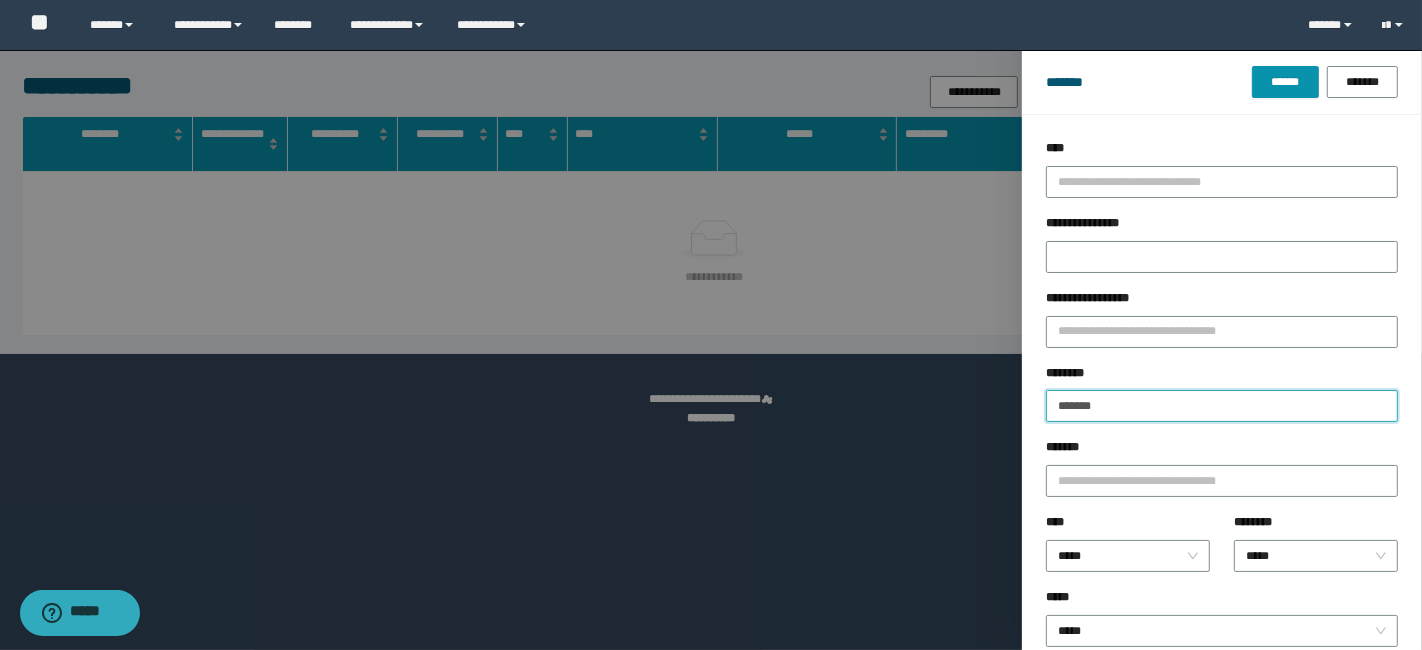 click on "*******" at bounding box center (1222, 406) 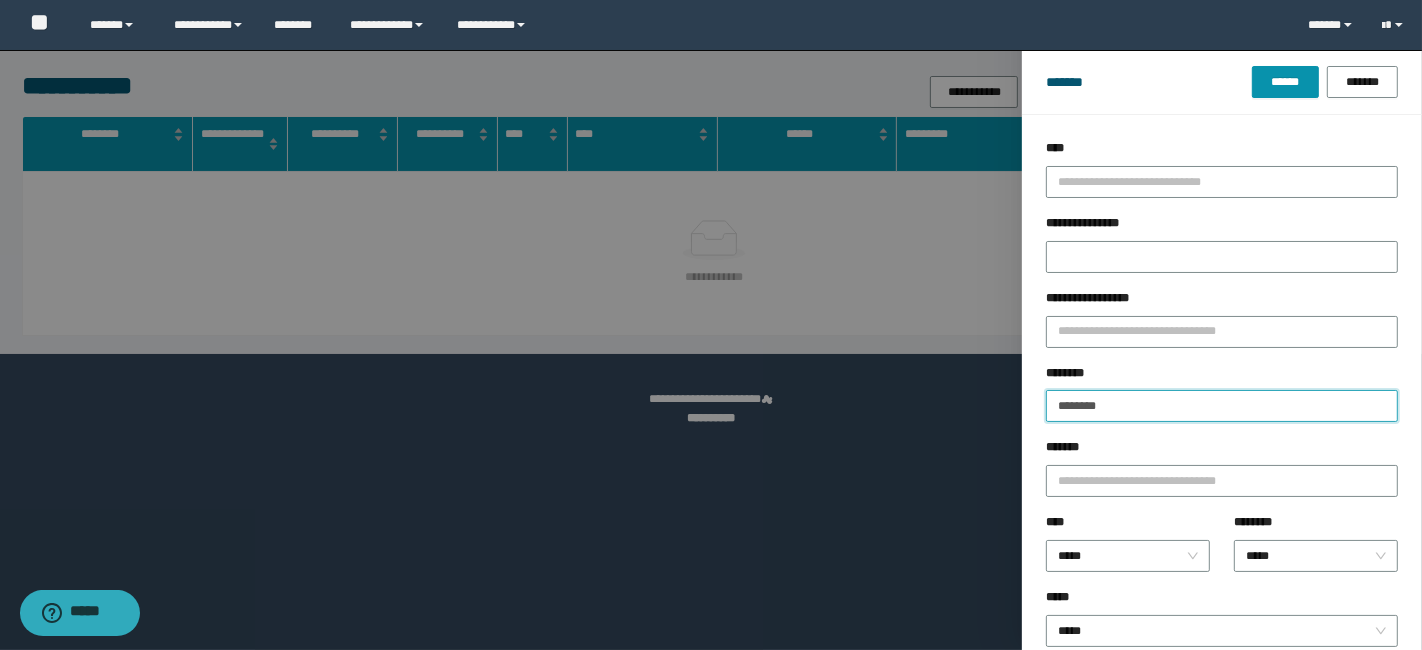 click on "******" at bounding box center [1285, 82] 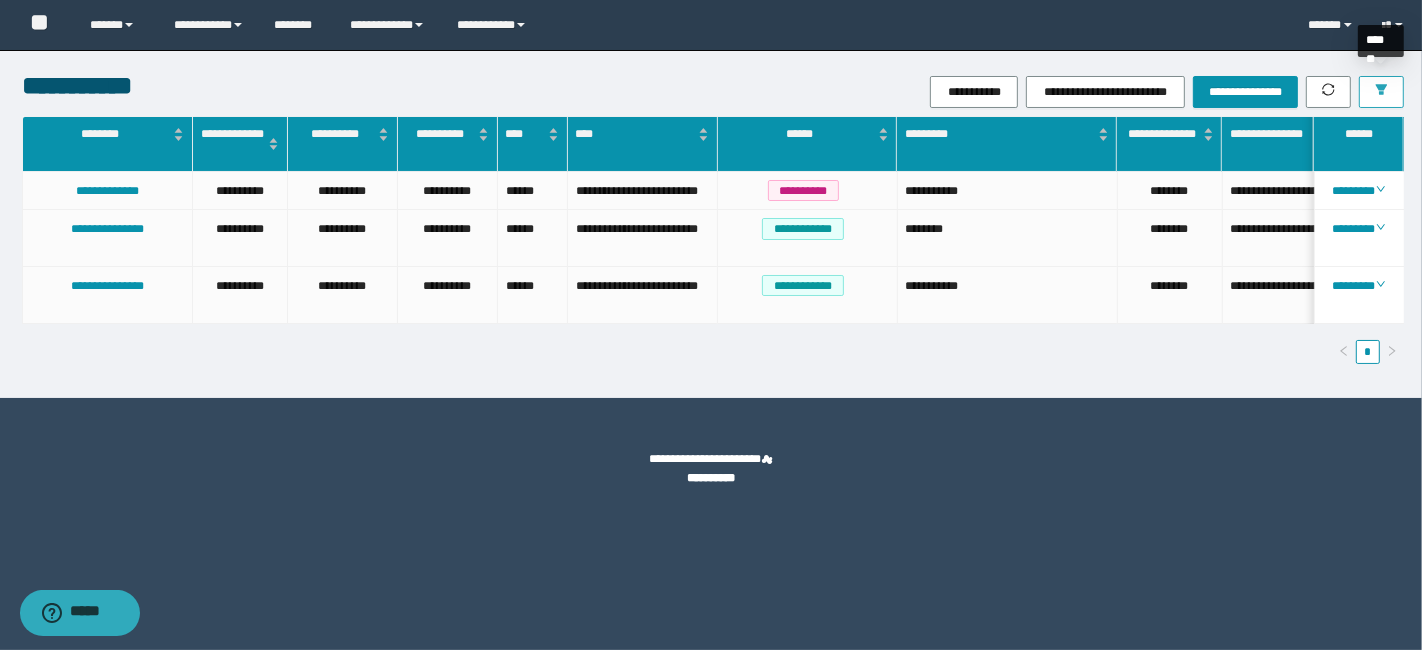 click 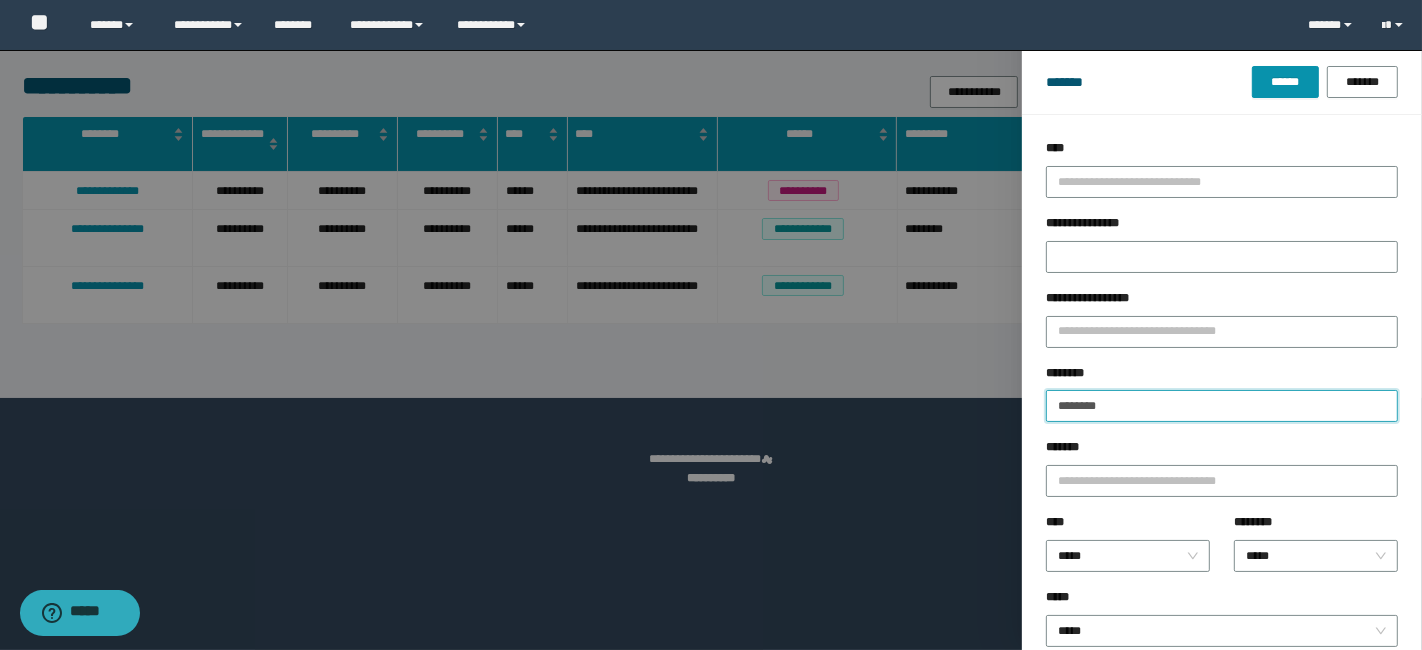 click on "********" at bounding box center [1222, 406] 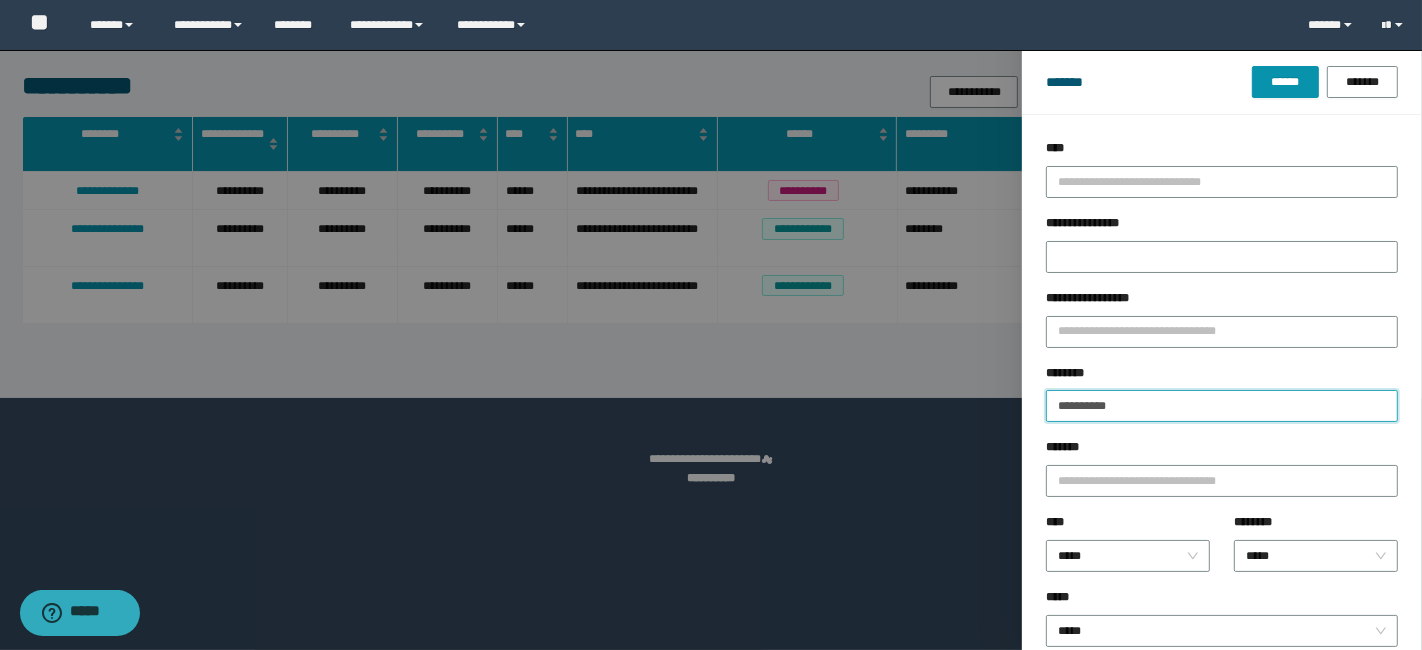 click on "******" at bounding box center (1285, 82) 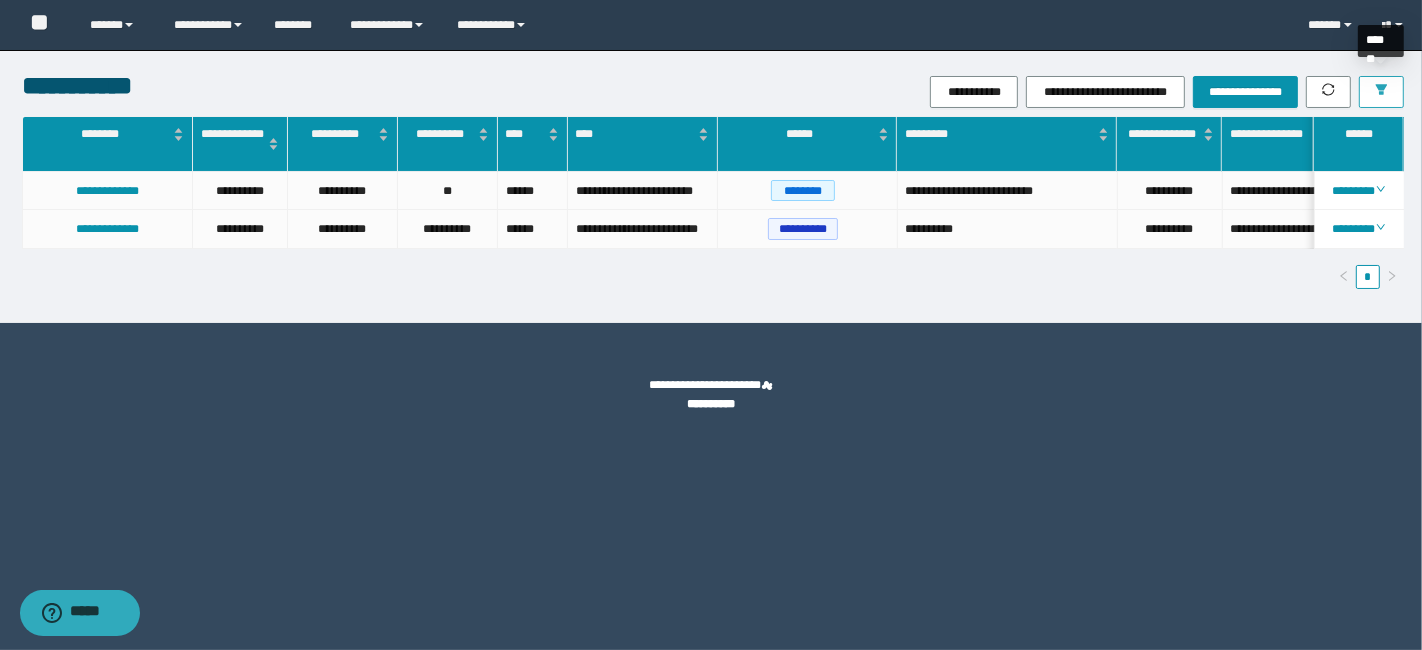 click 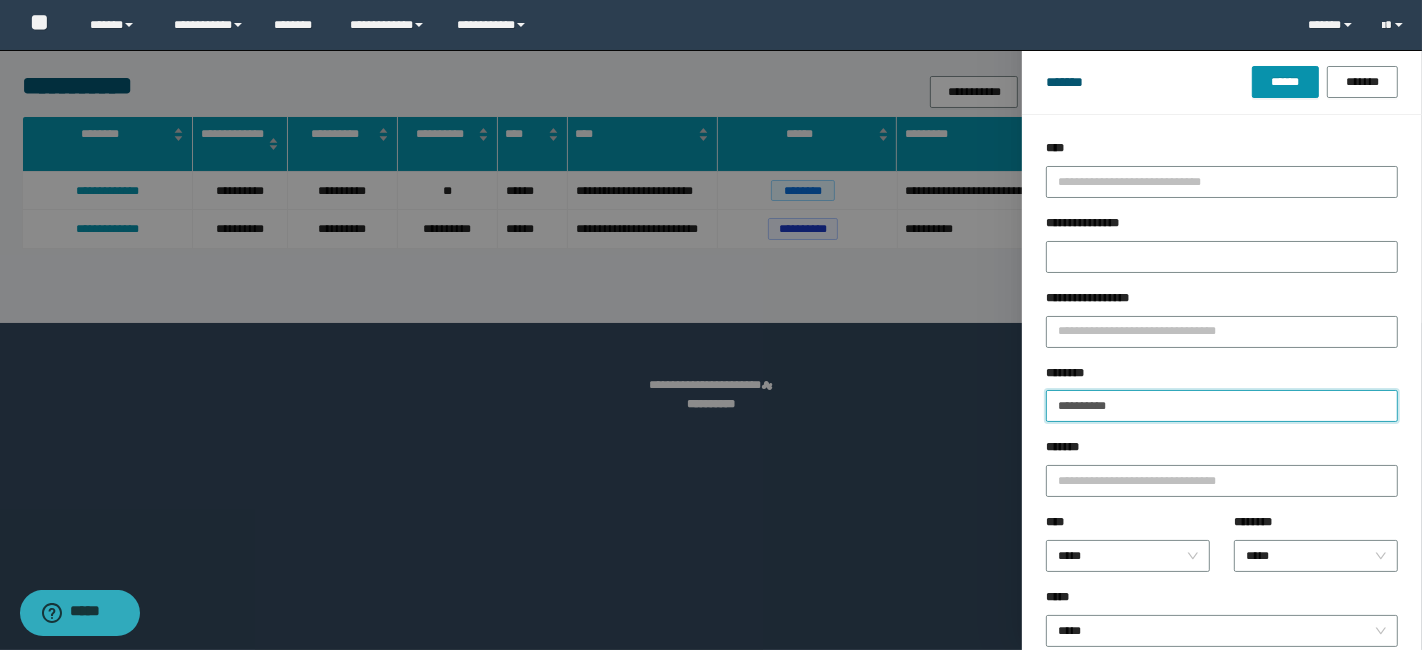 drag, startPoint x: 1179, startPoint y: 402, endPoint x: 883, endPoint y: 392, distance: 296.16888 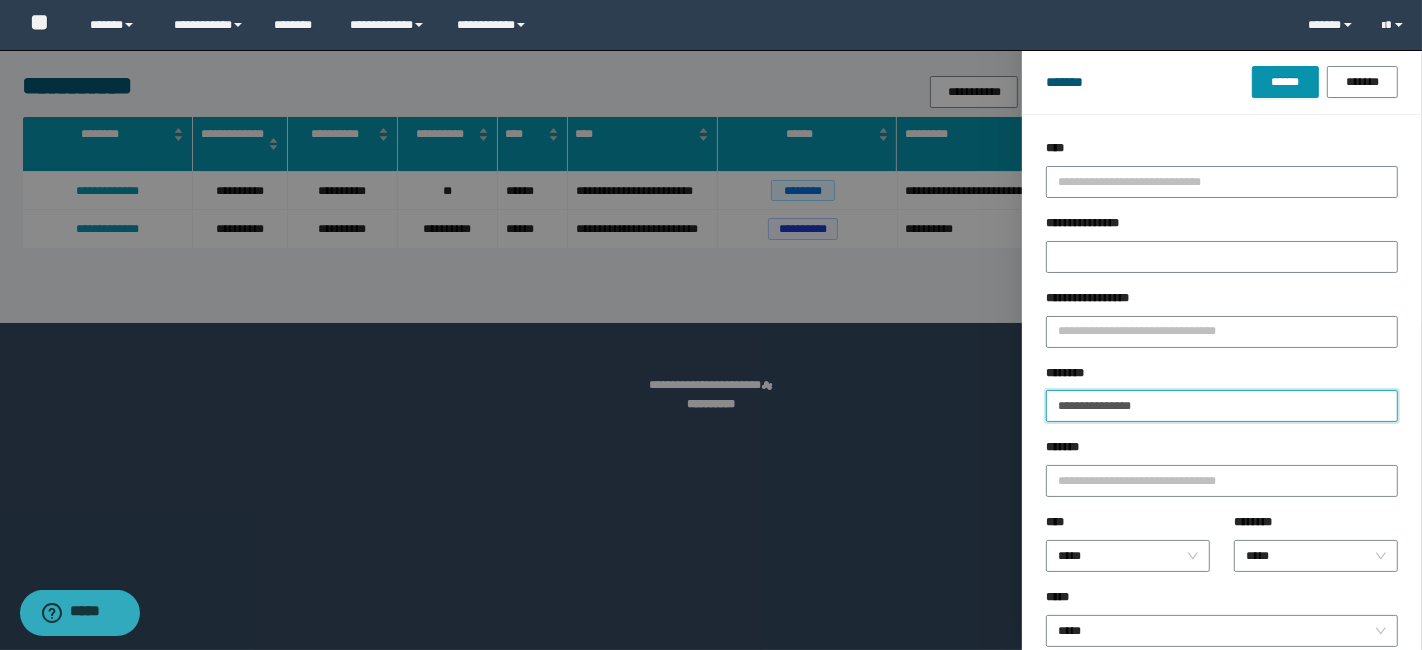 click on "******" at bounding box center (1285, 82) 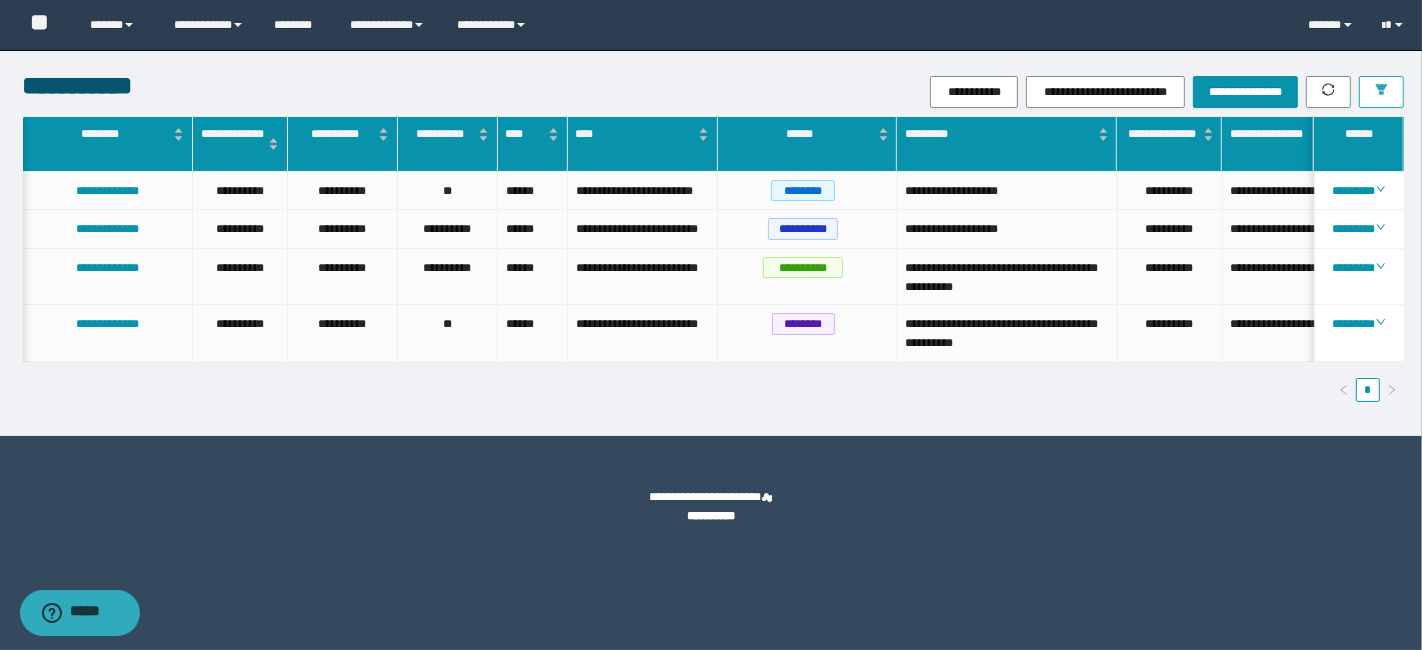 scroll, scrollTop: 0, scrollLeft: 15, axis: horizontal 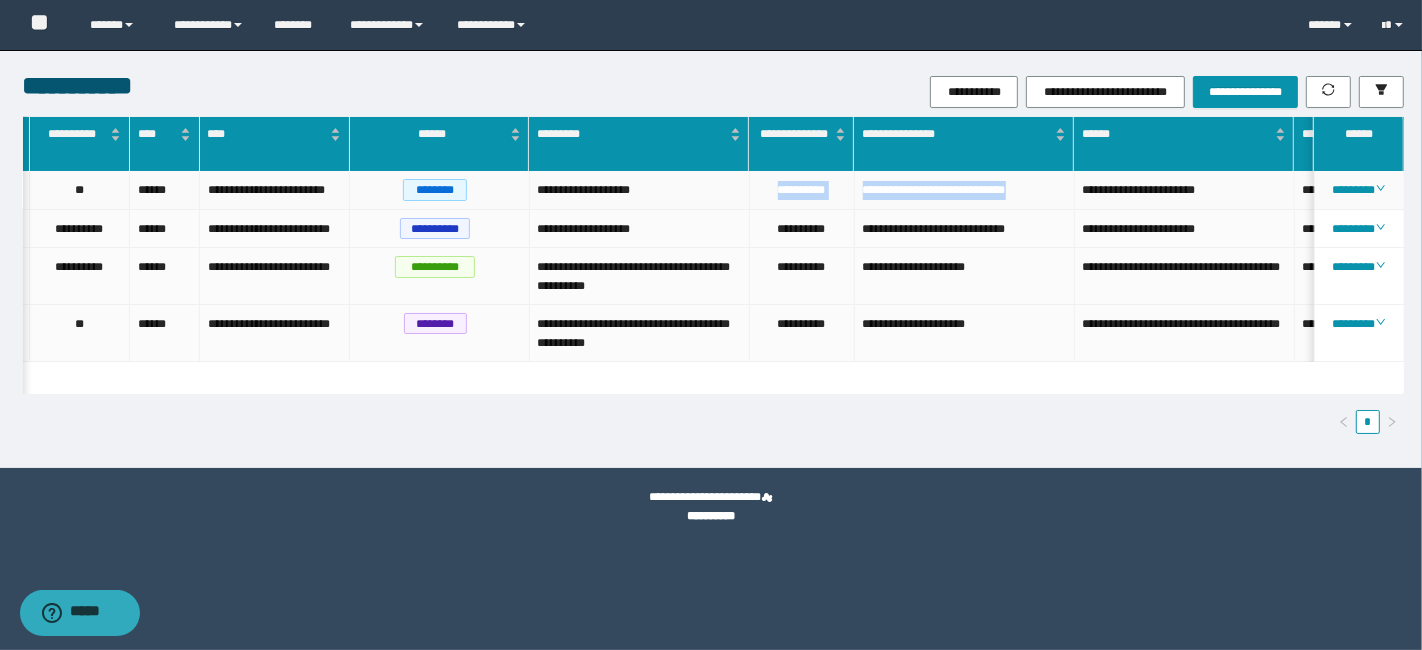 drag, startPoint x: 767, startPoint y: 190, endPoint x: 1060, endPoint y: 201, distance: 293.20642 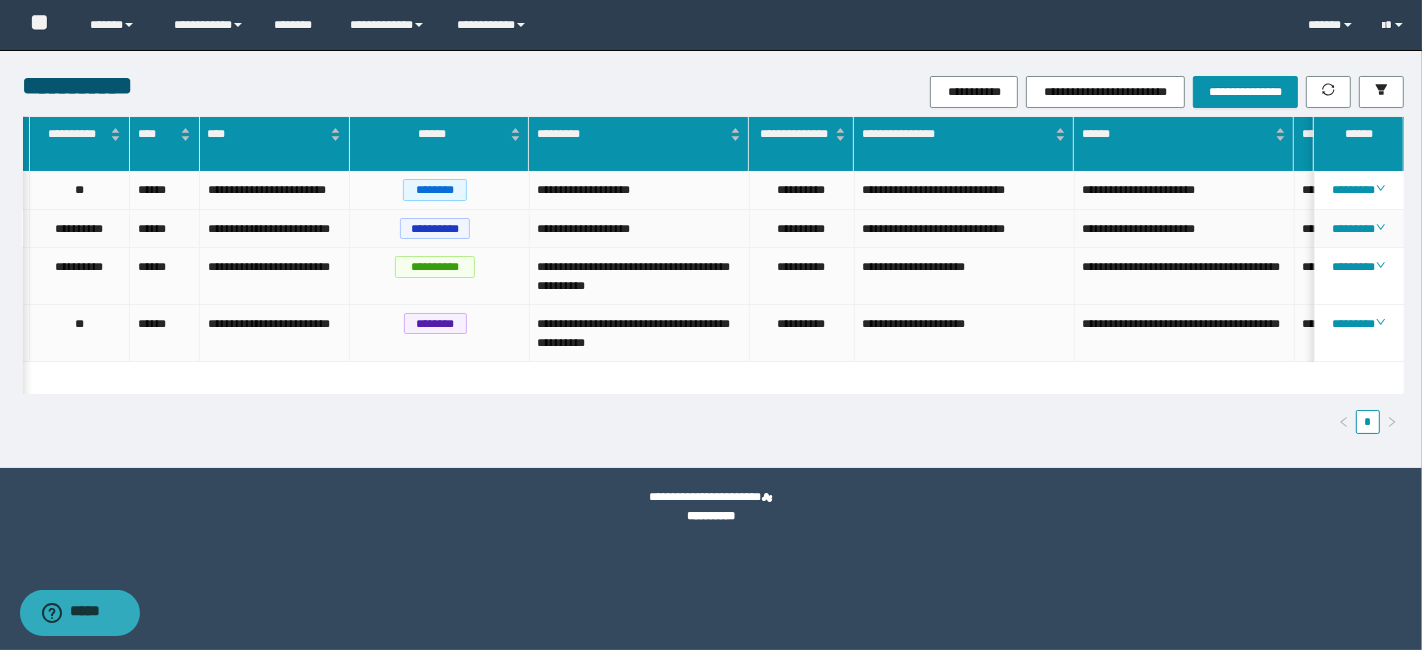 click on "**********" at bounding box center [802, 229] 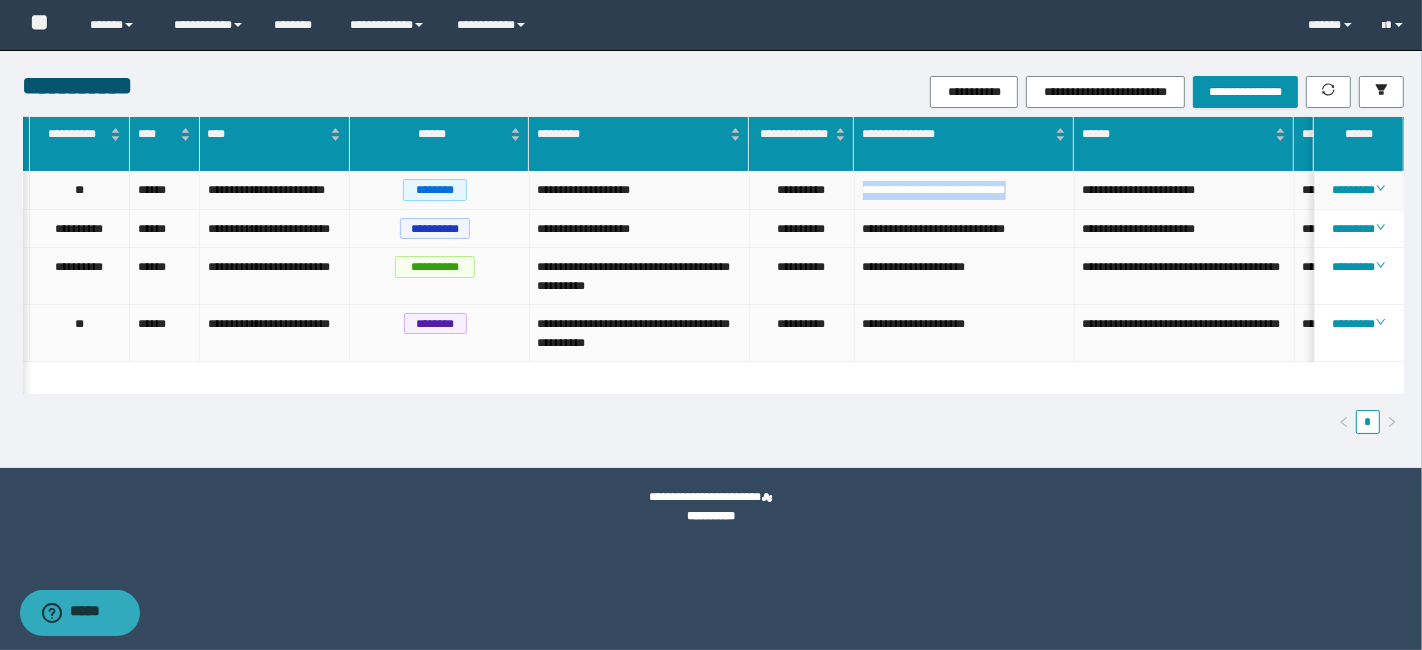 drag, startPoint x: 862, startPoint y: 187, endPoint x: 1059, endPoint y: 204, distance: 197.73215 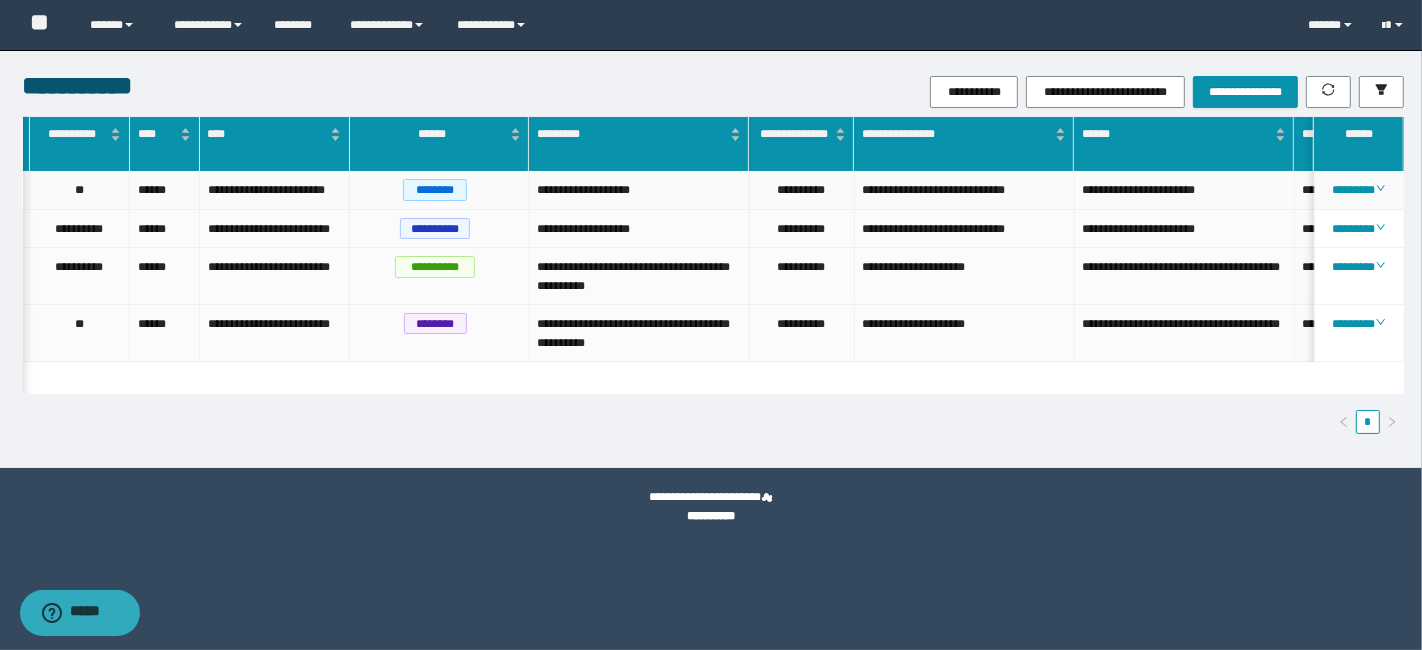 click on "**********" at bounding box center (802, 190) 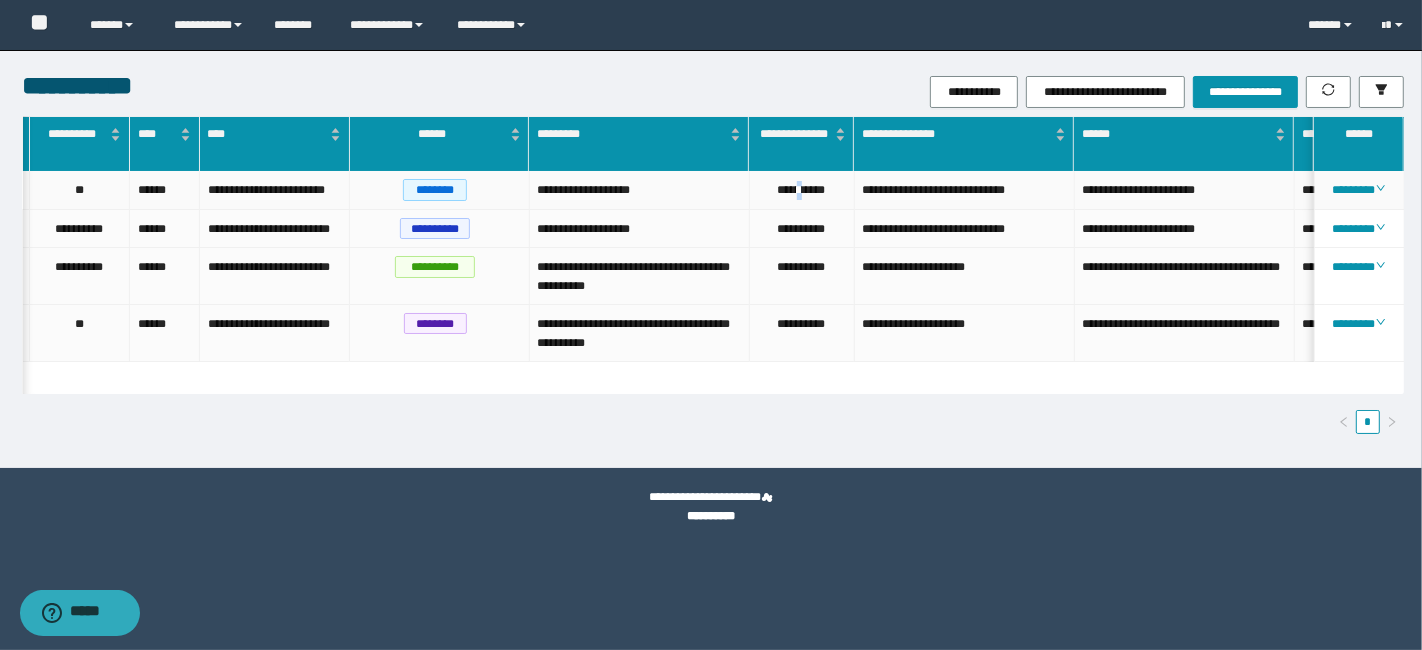 click on "**********" at bounding box center (802, 190) 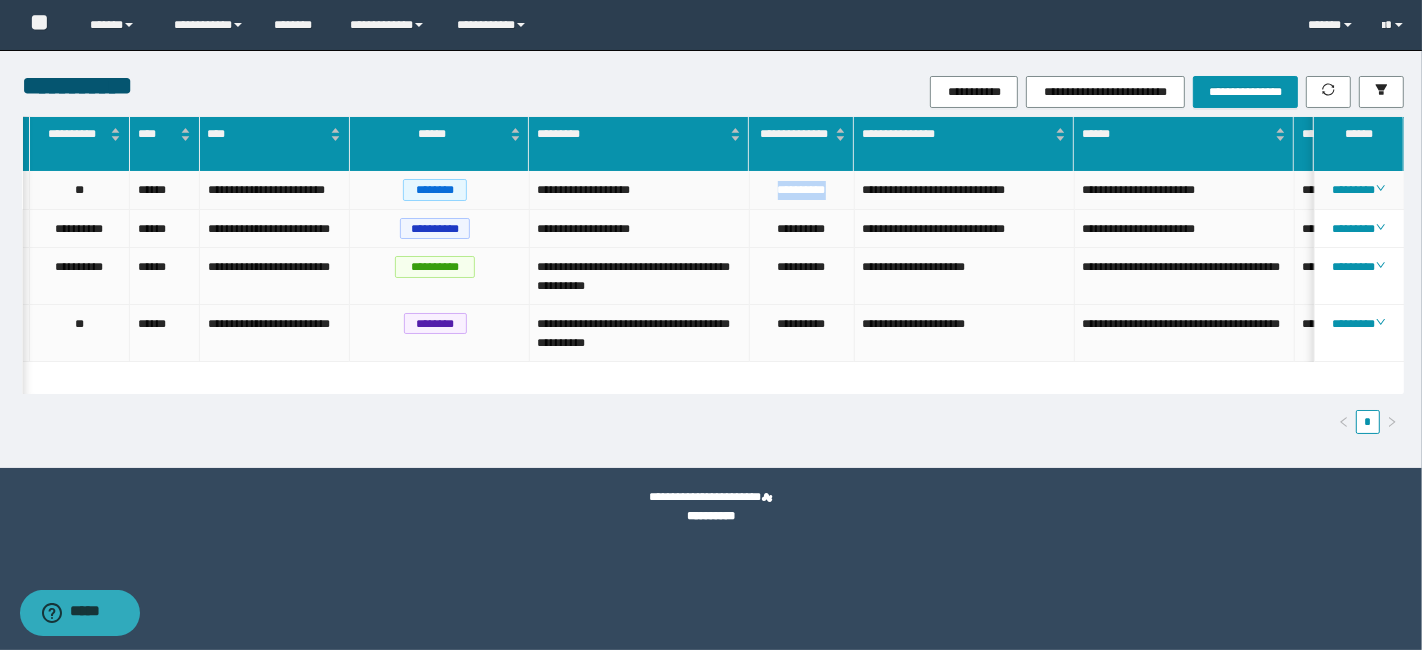 click on "**********" at bounding box center [802, 190] 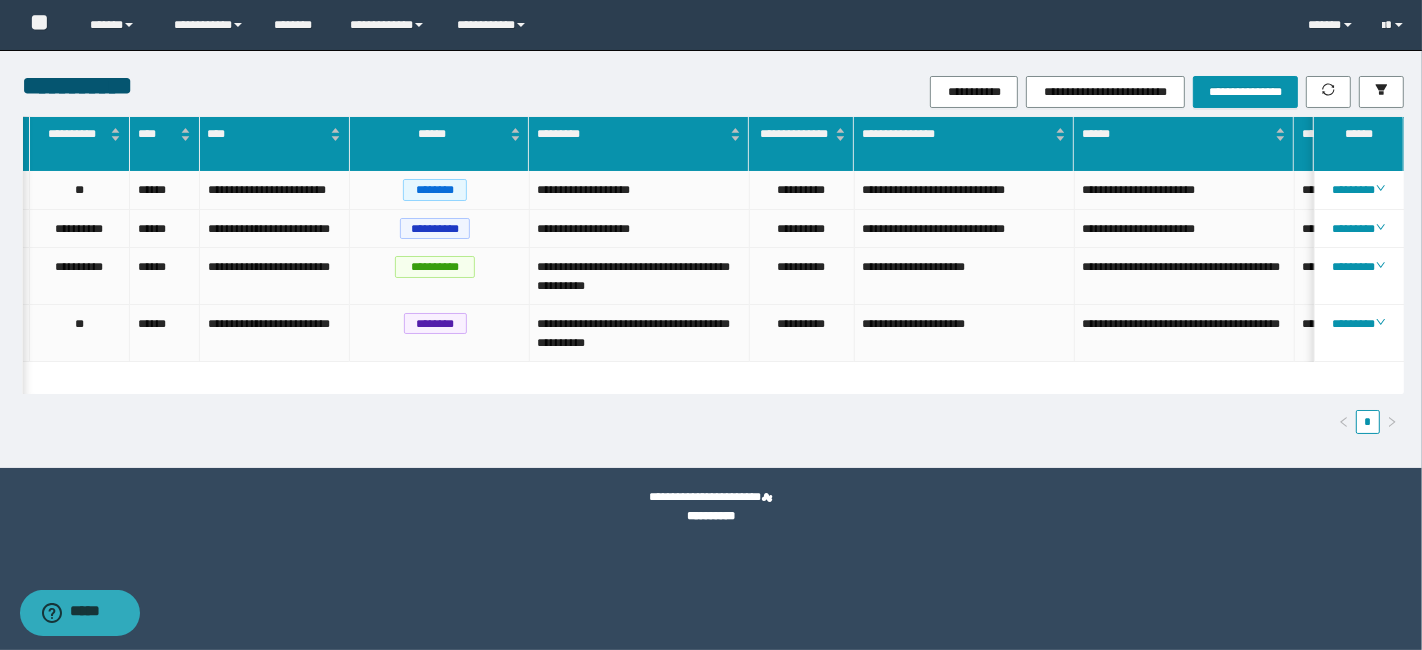 click on "**********" at bounding box center [711, 325] 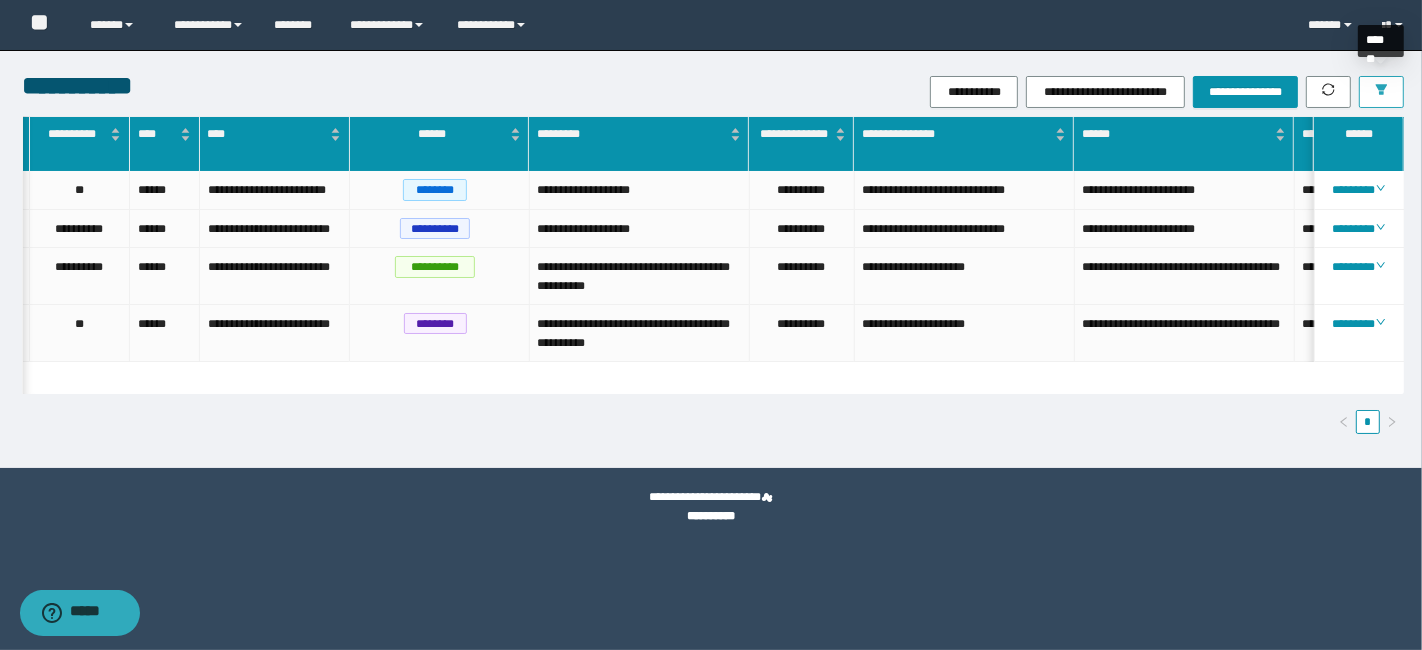 click at bounding box center (1381, 92) 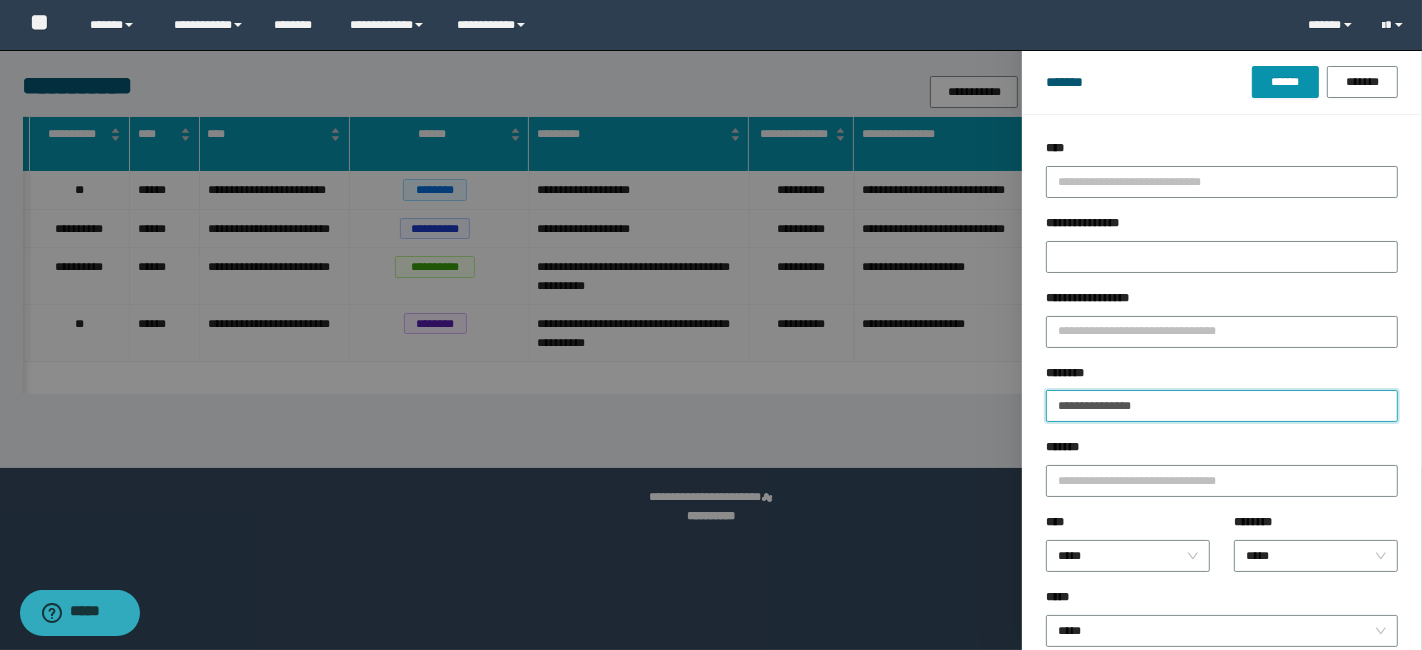 click on "**********" at bounding box center [1222, 406] 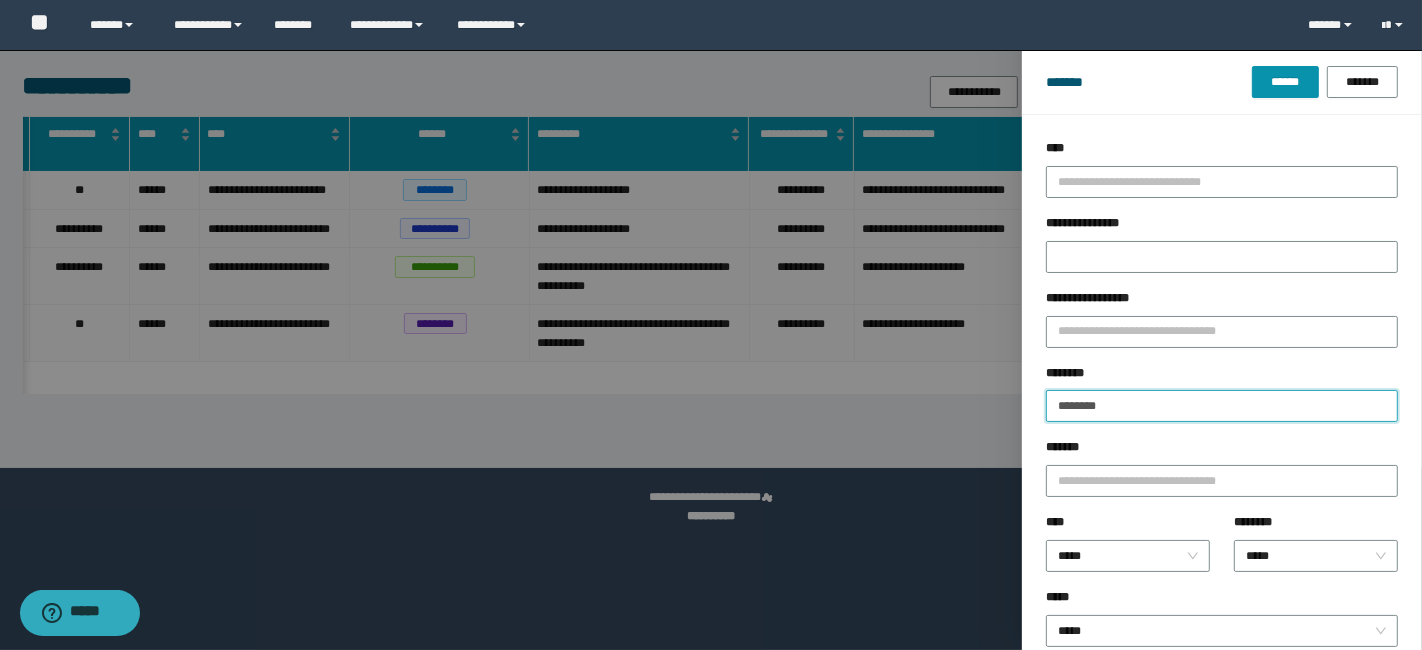 type on "********" 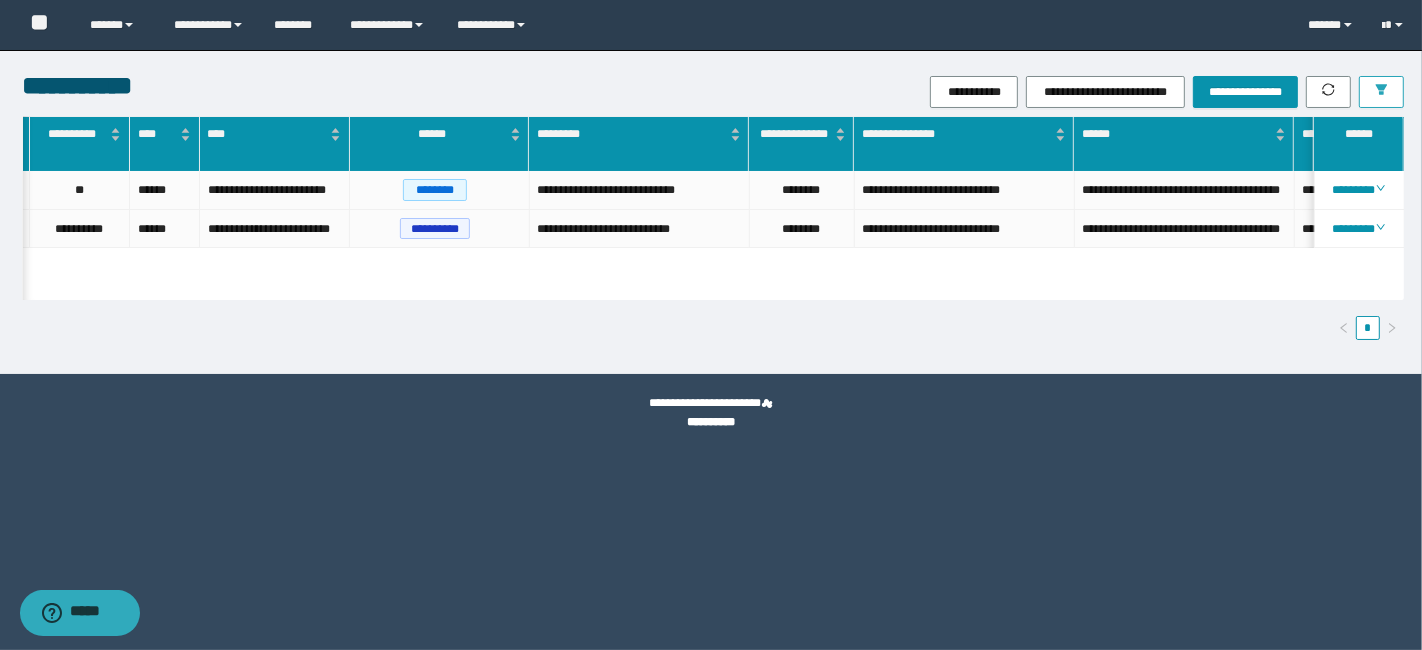 scroll, scrollTop: 0, scrollLeft: 48, axis: horizontal 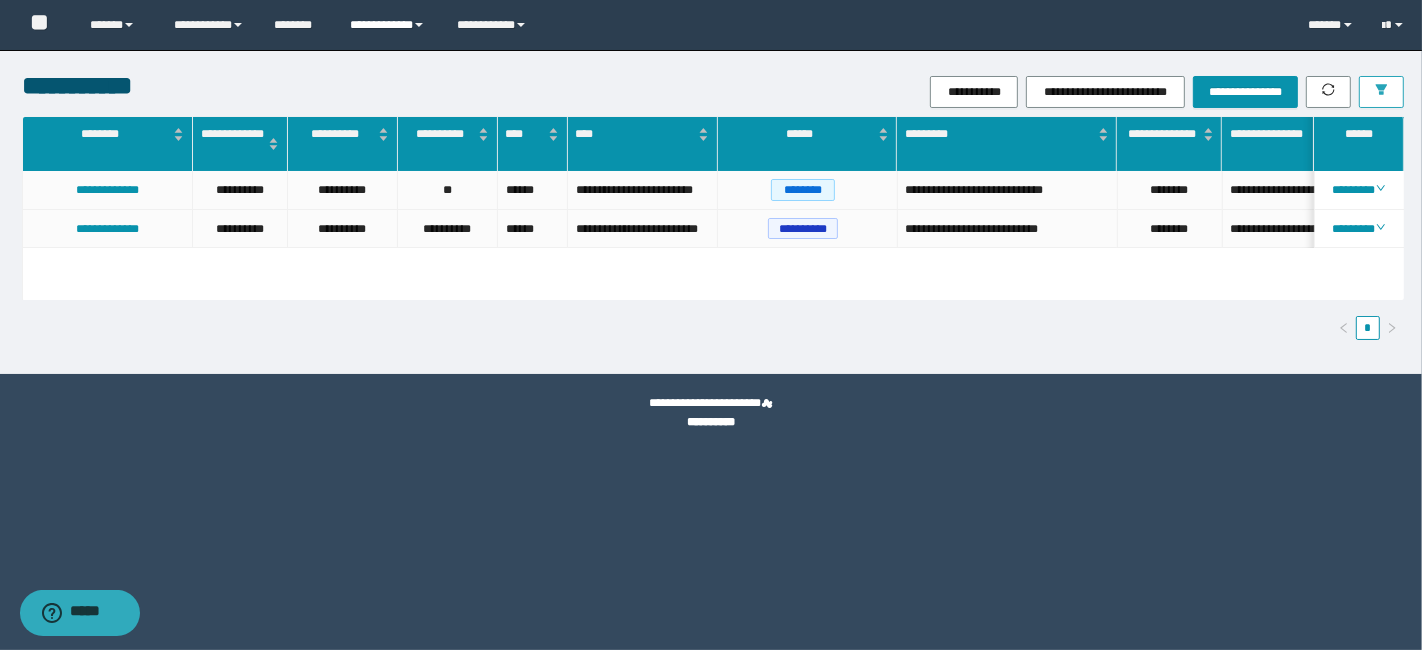 type 